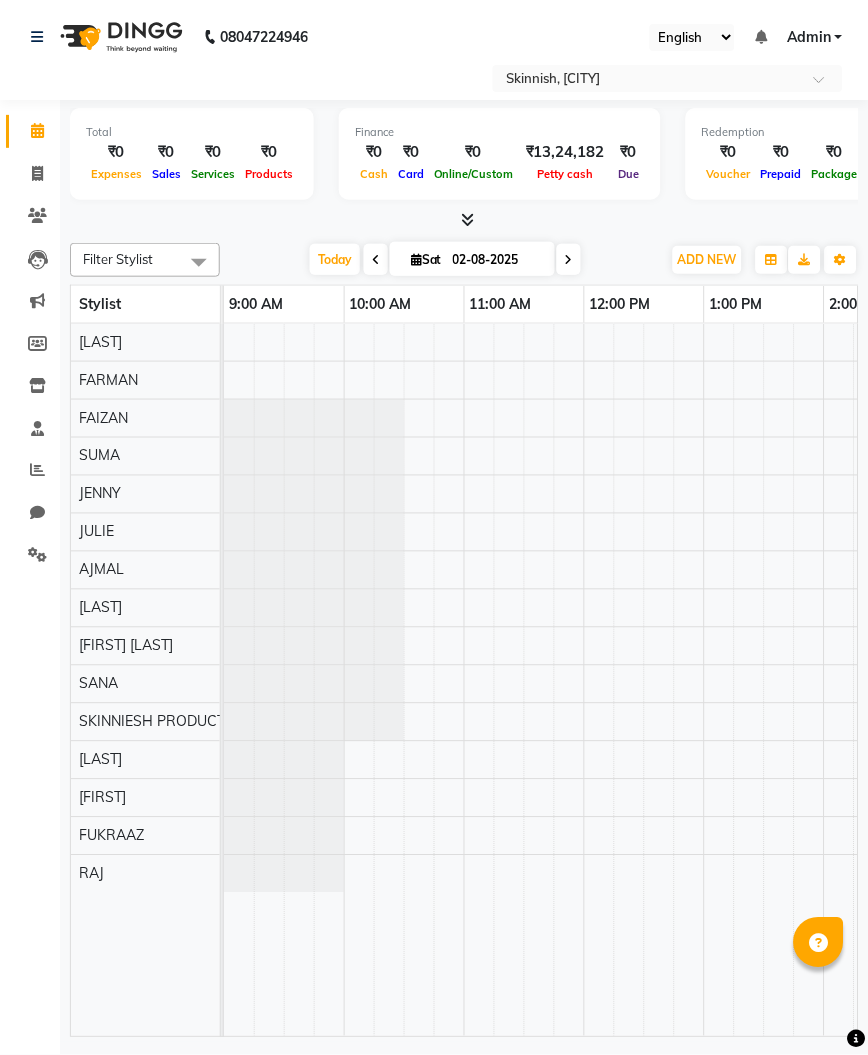 scroll, scrollTop: 0, scrollLeft: 0, axis: both 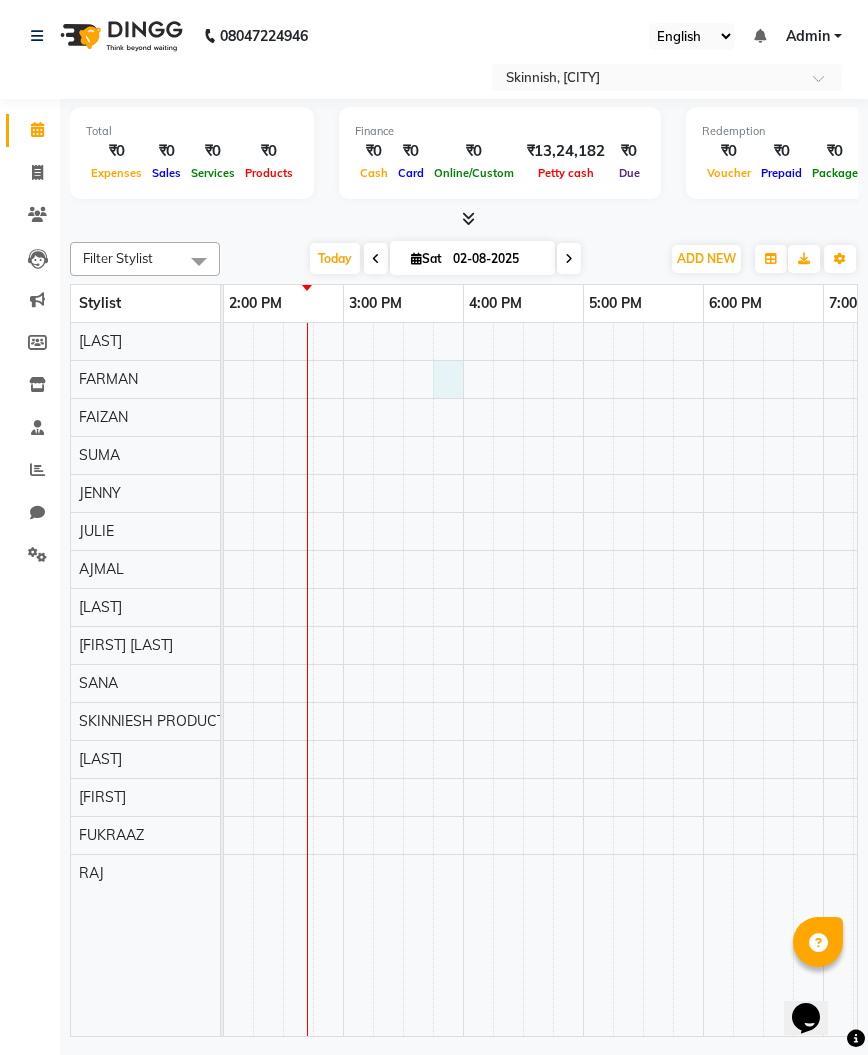 click at bounding box center [523, 679] 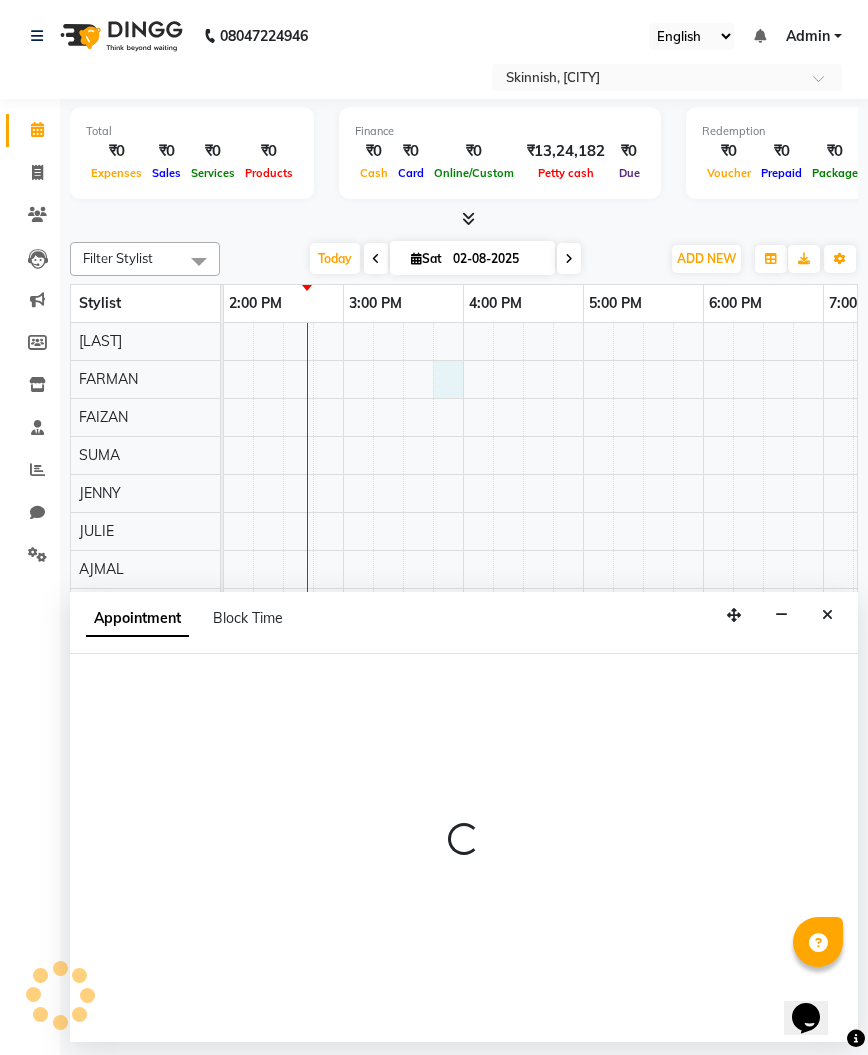select on "70540" 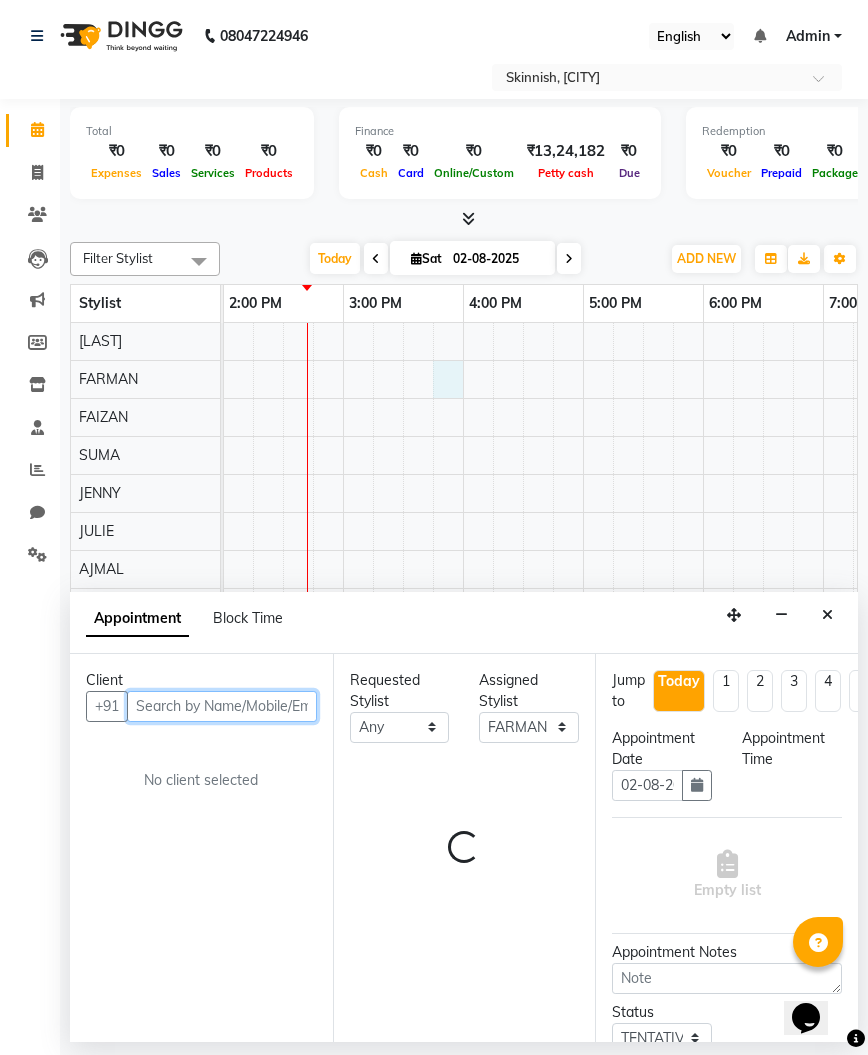 select on "945" 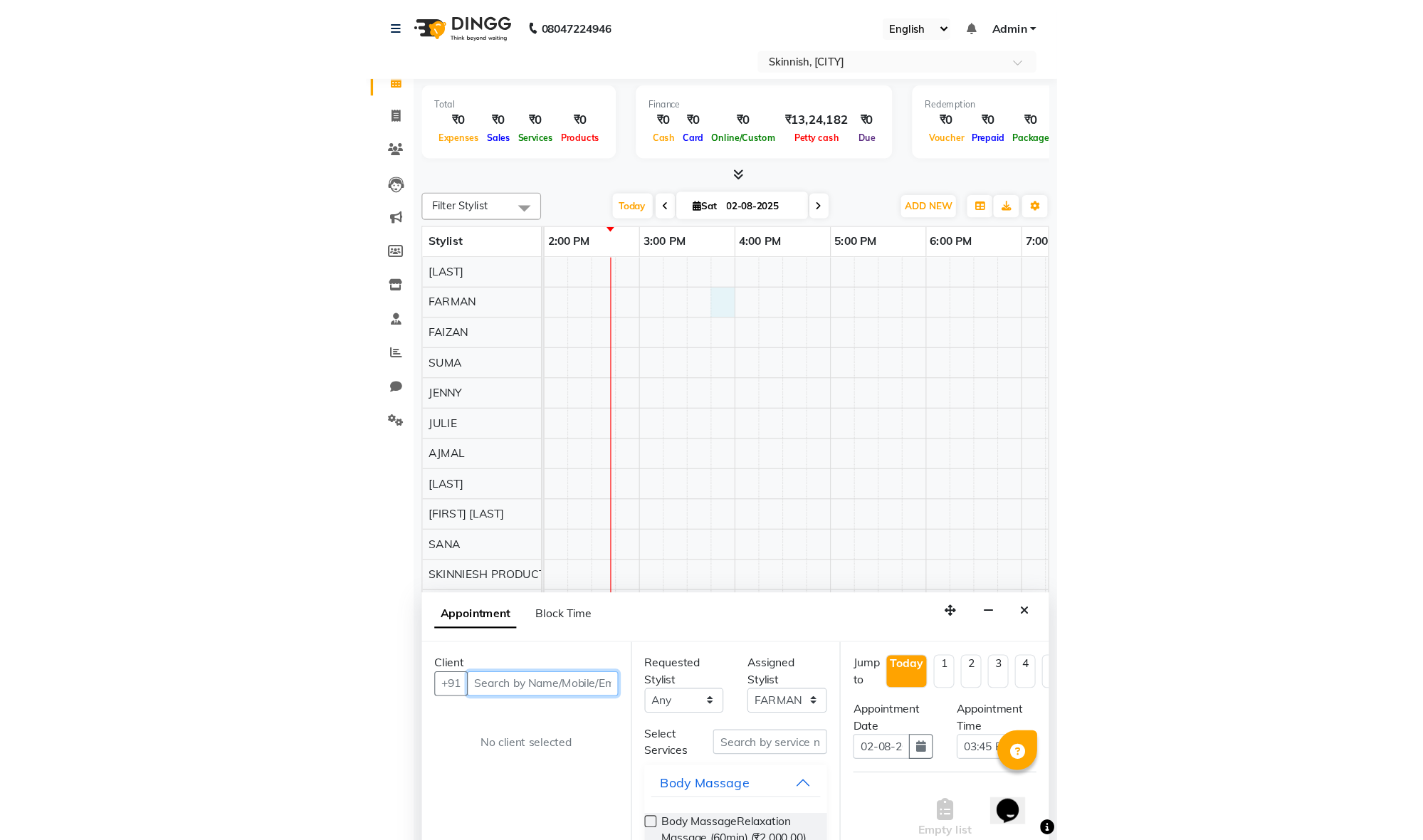 scroll, scrollTop: 0, scrollLeft: 26, axis: horizontal 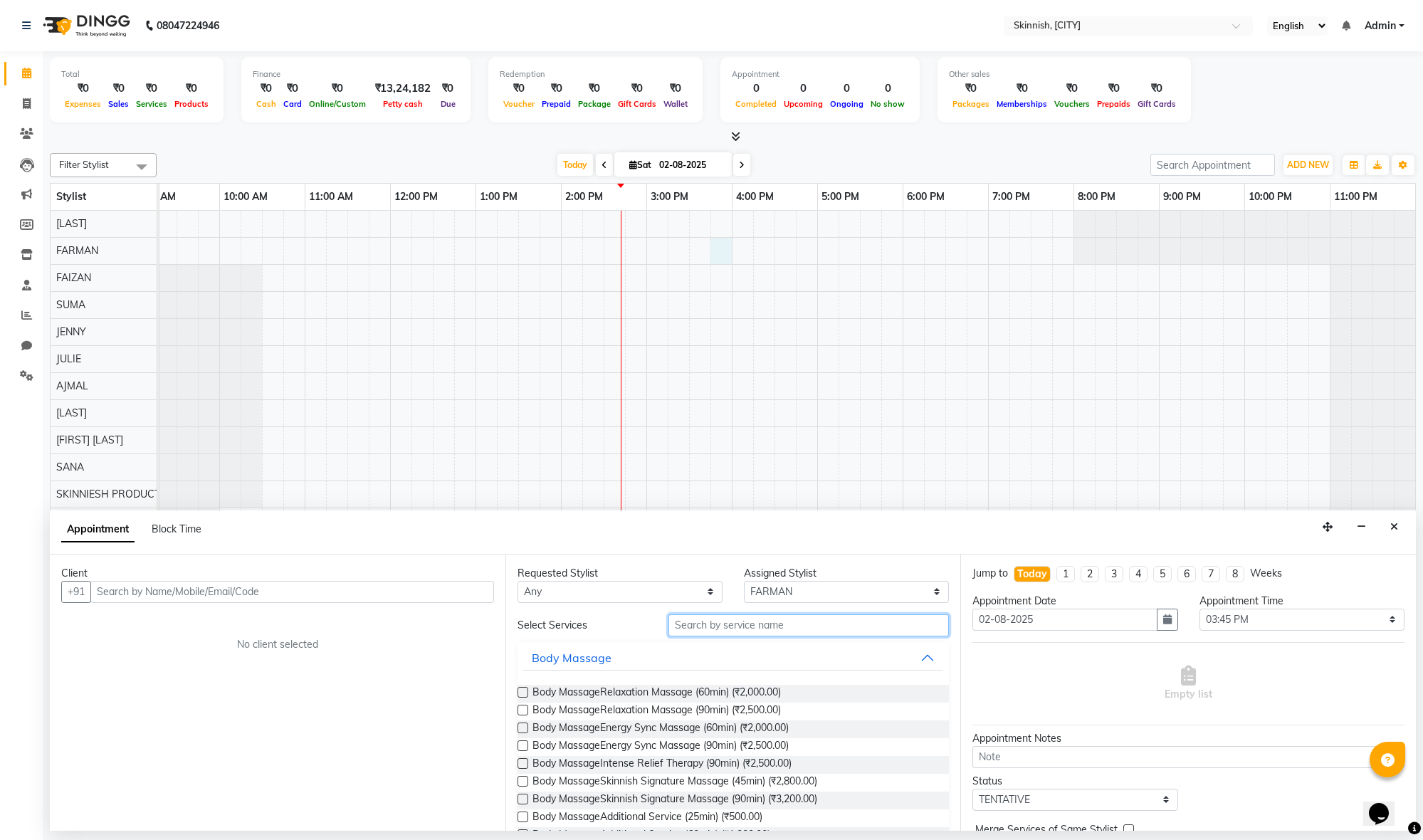 click at bounding box center (809, 625) 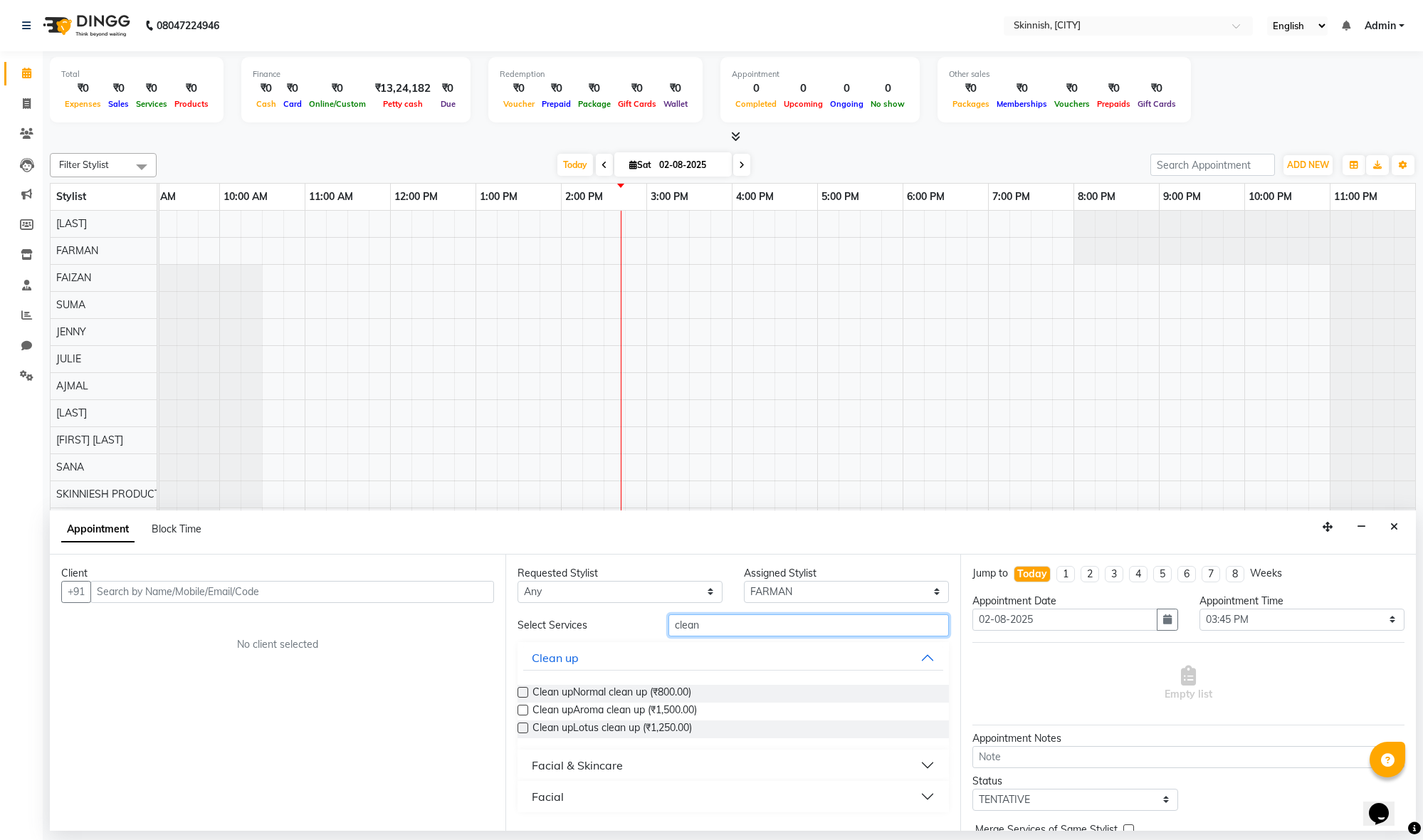 type on "clean" 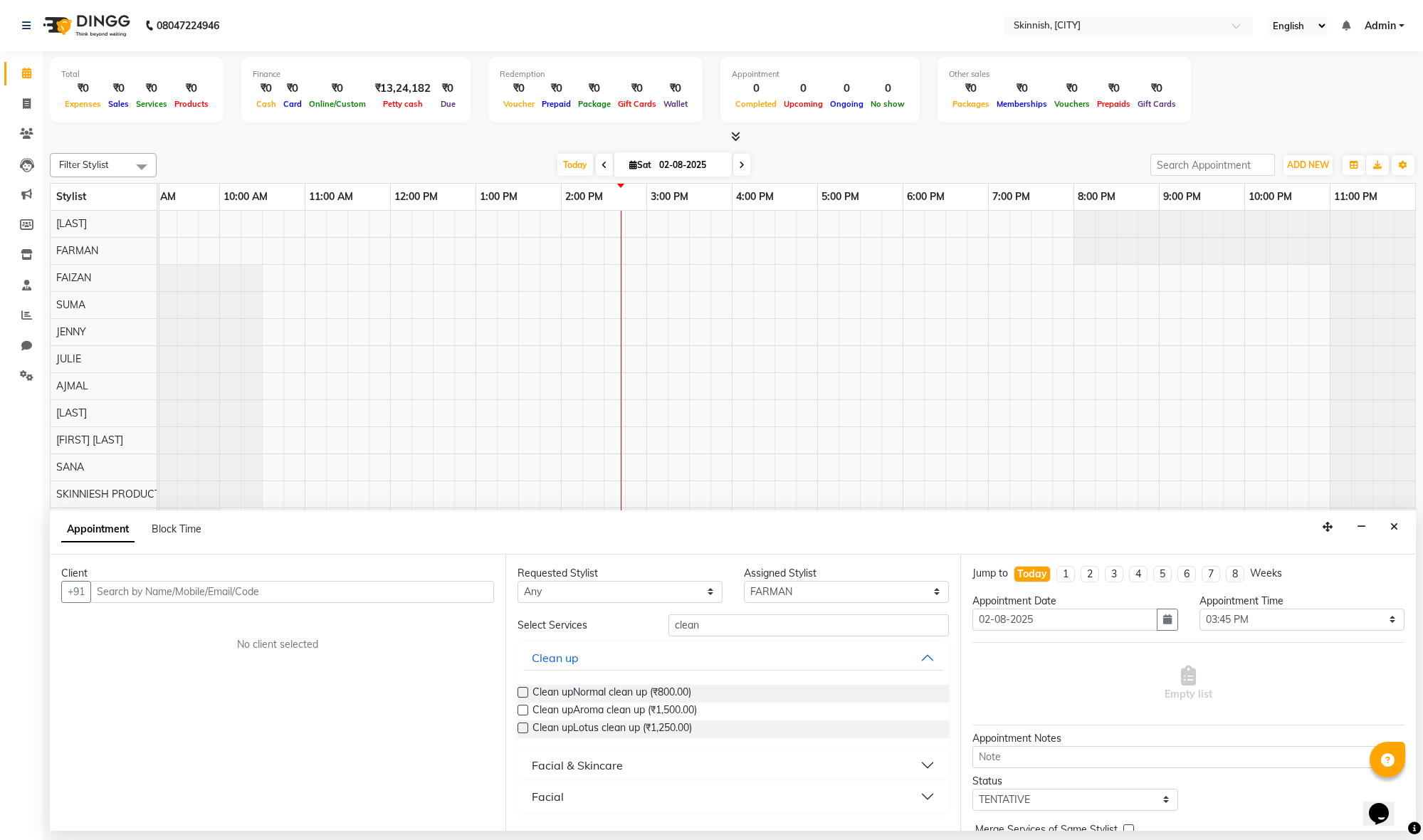 click at bounding box center (523, 710) 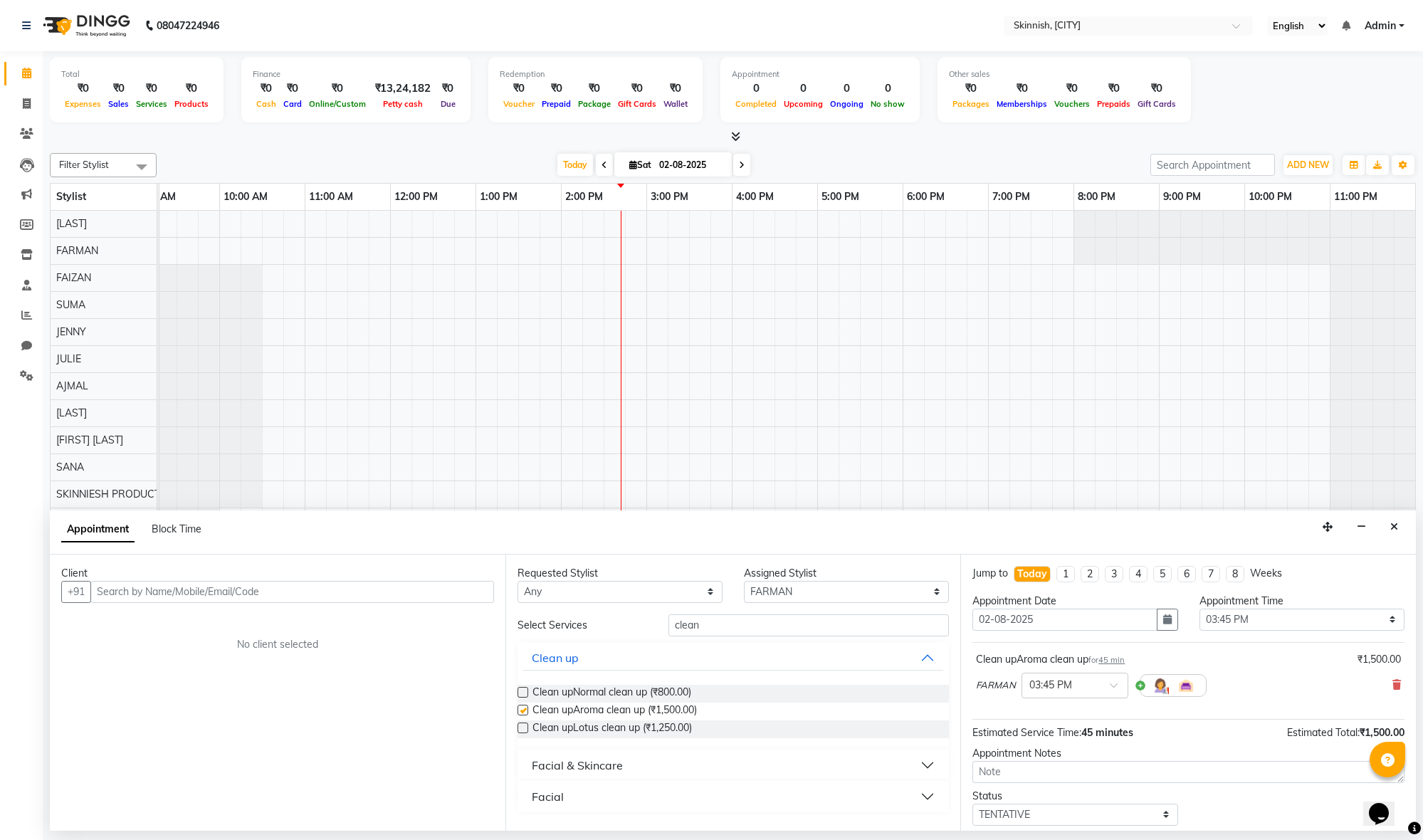 checkbox on "false" 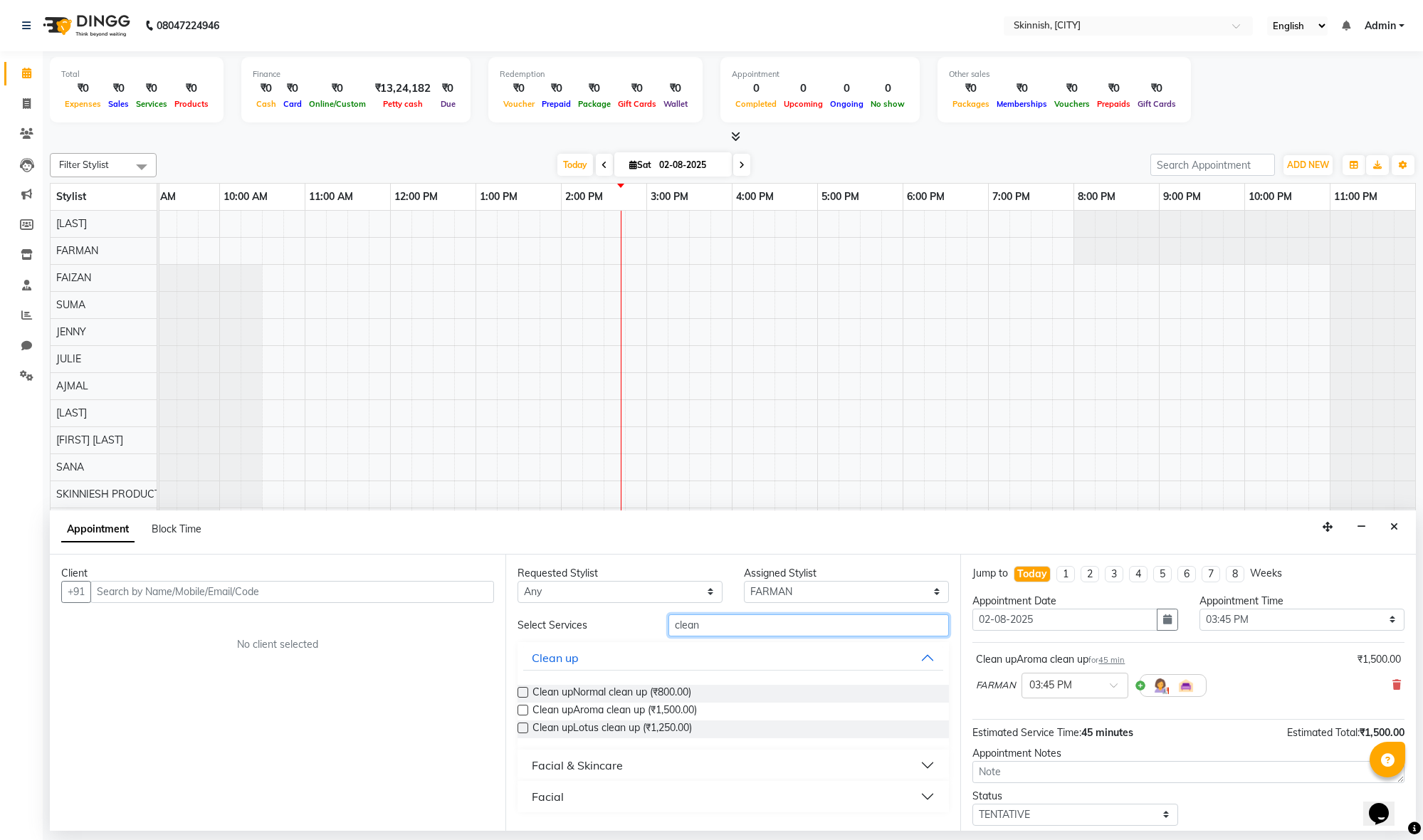 click on "clean" at bounding box center [809, 625] 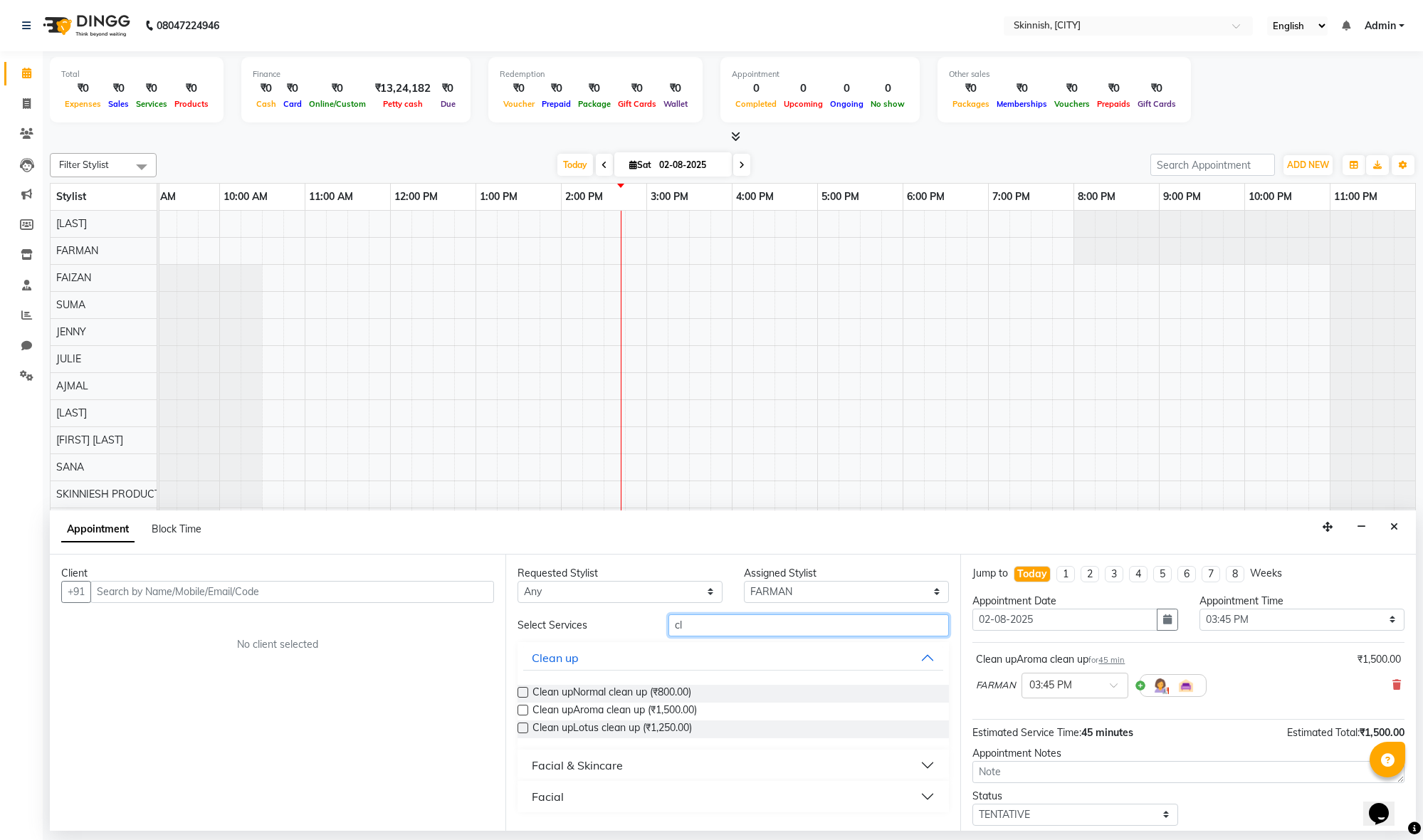 type on "c" 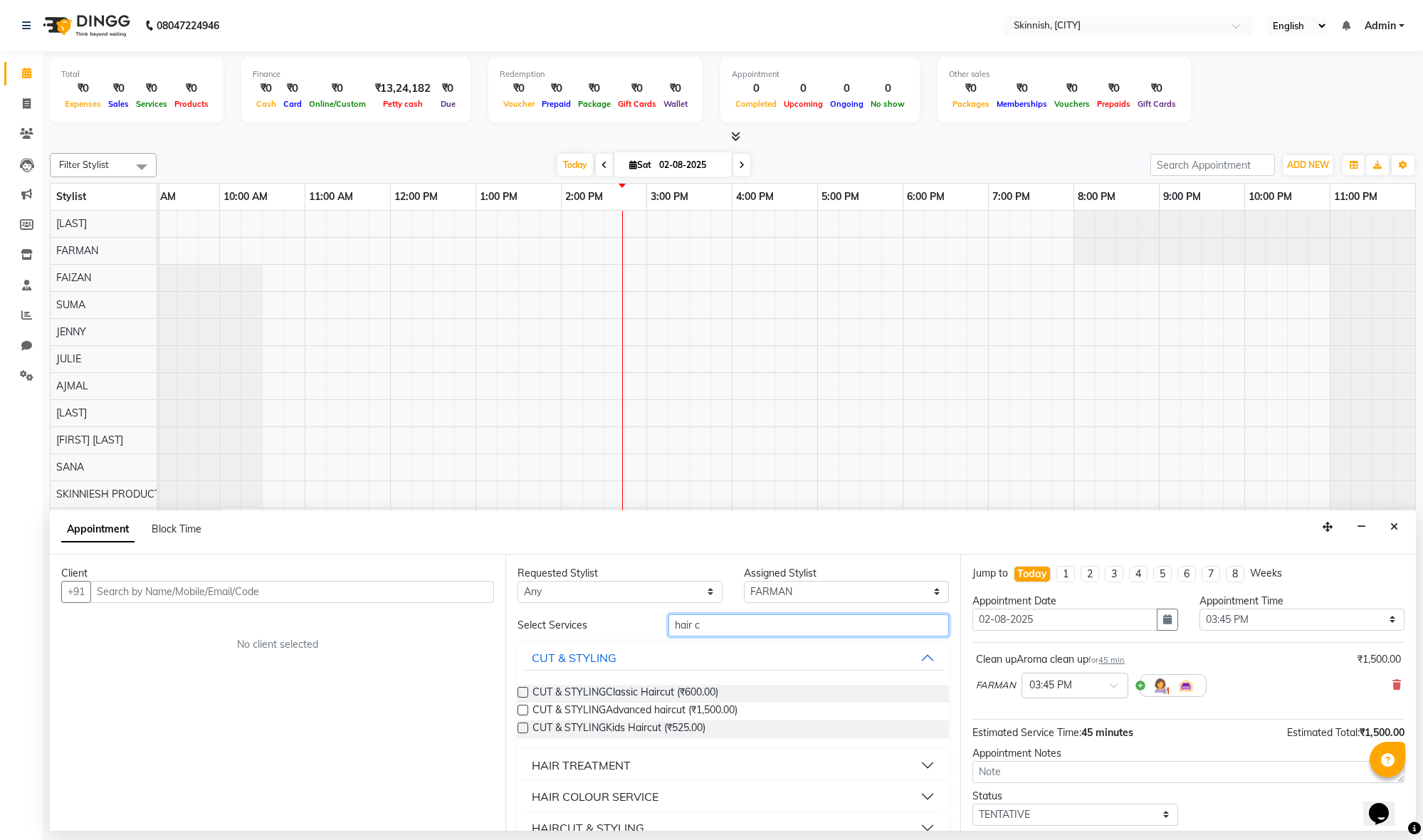 scroll, scrollTop: 0, scrollLeft: 0, axis: both 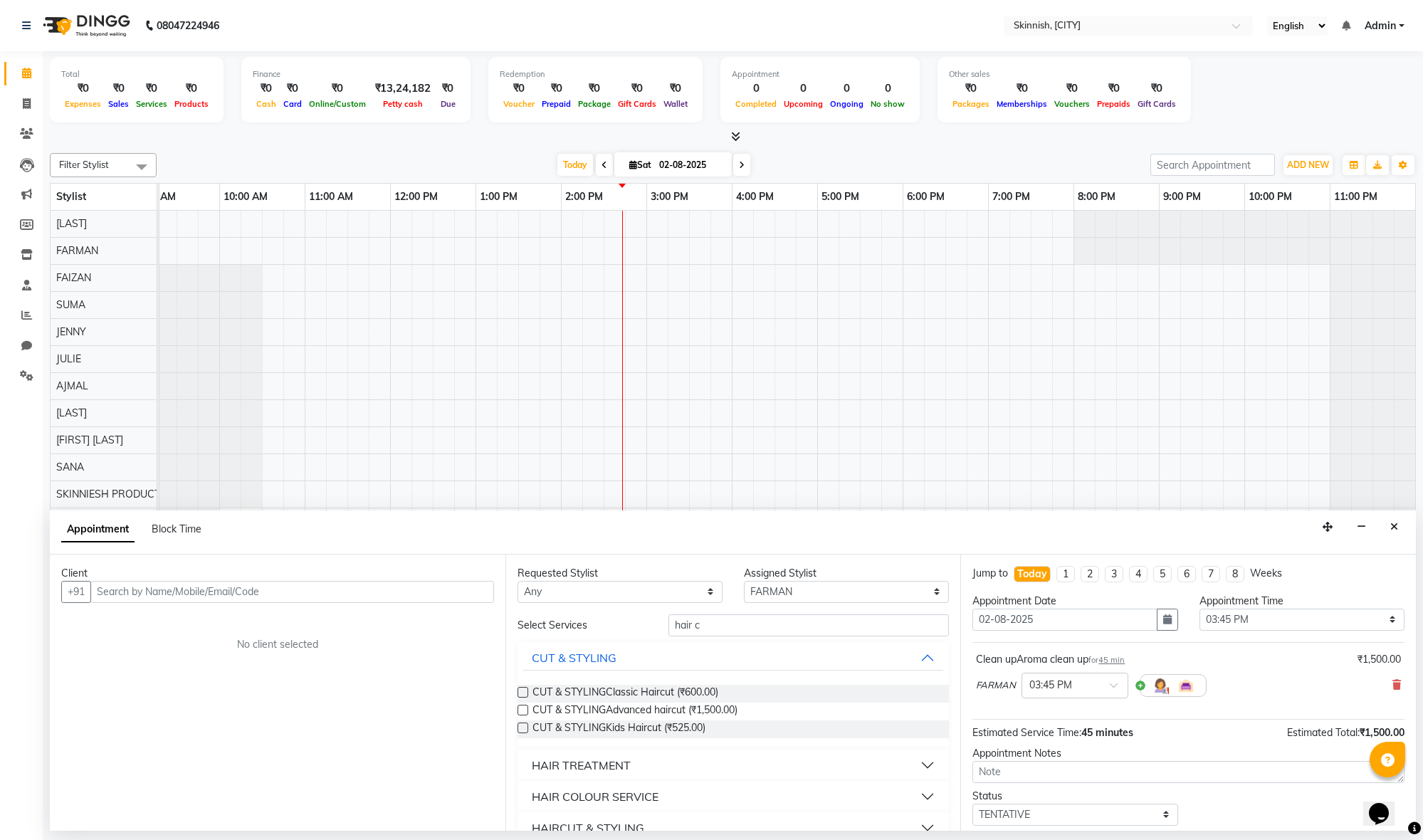 click at bounding box center [523, 692] 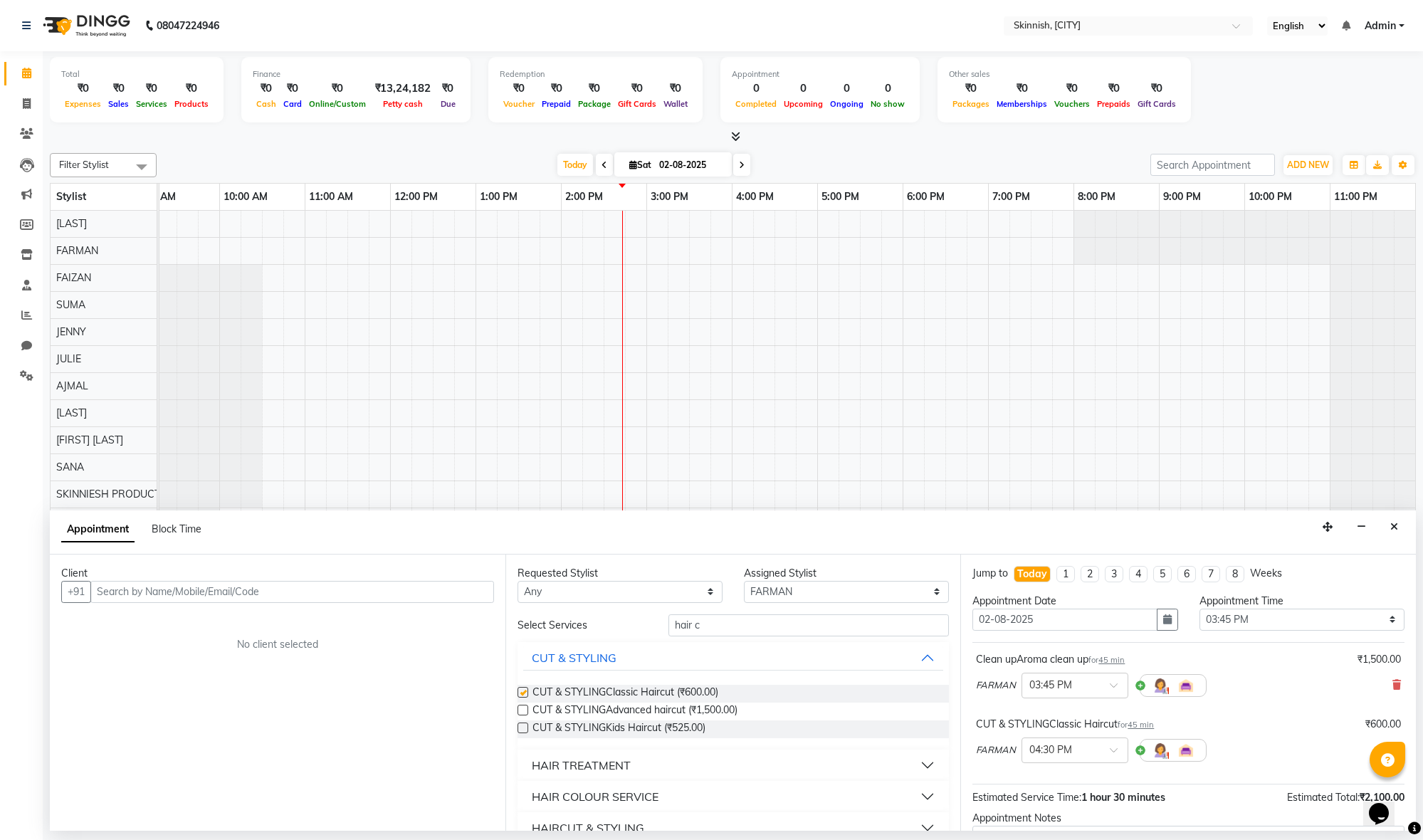 checkbox on "false" 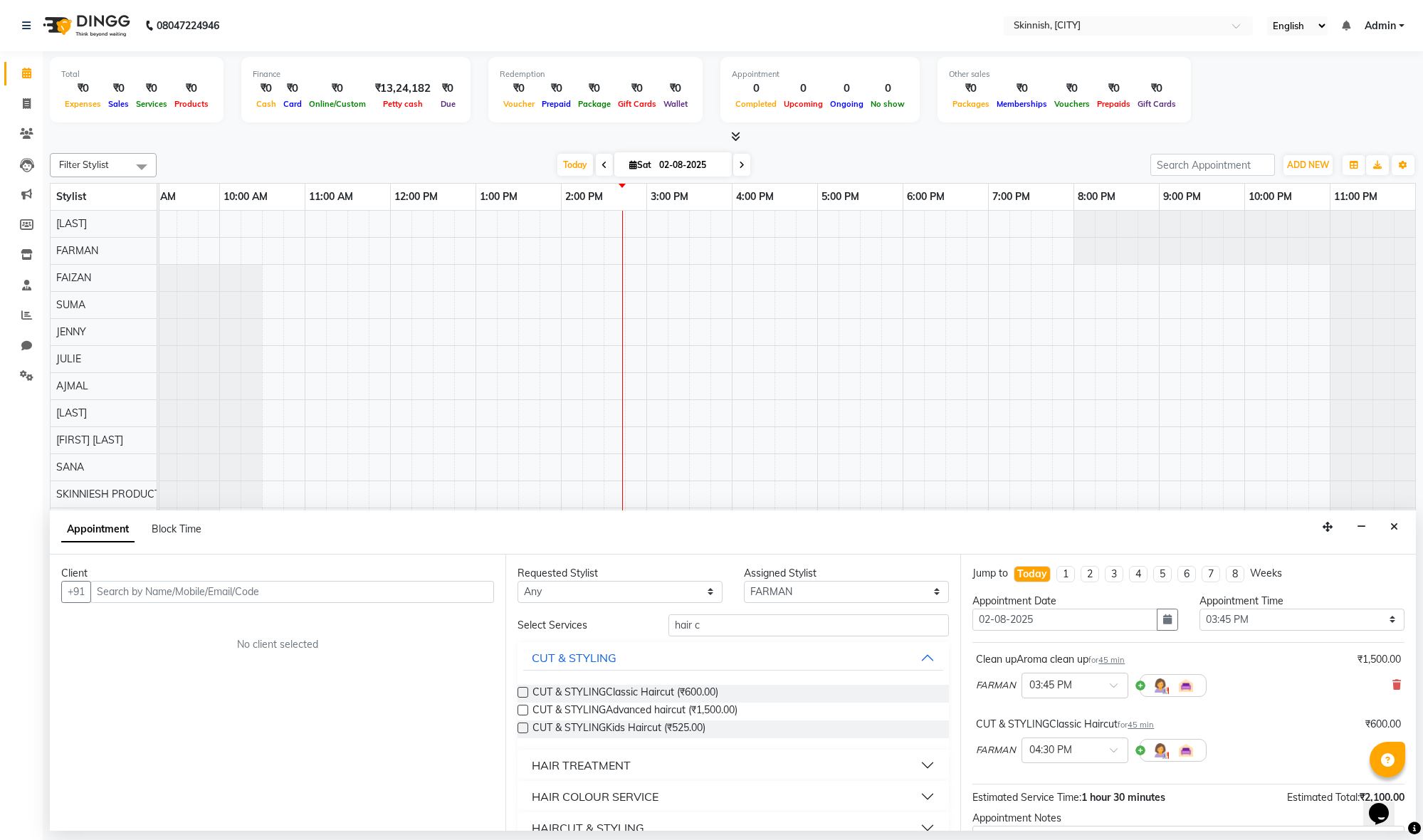 scroll, scrollTop: 0, scrollLeft: 0, axis: both 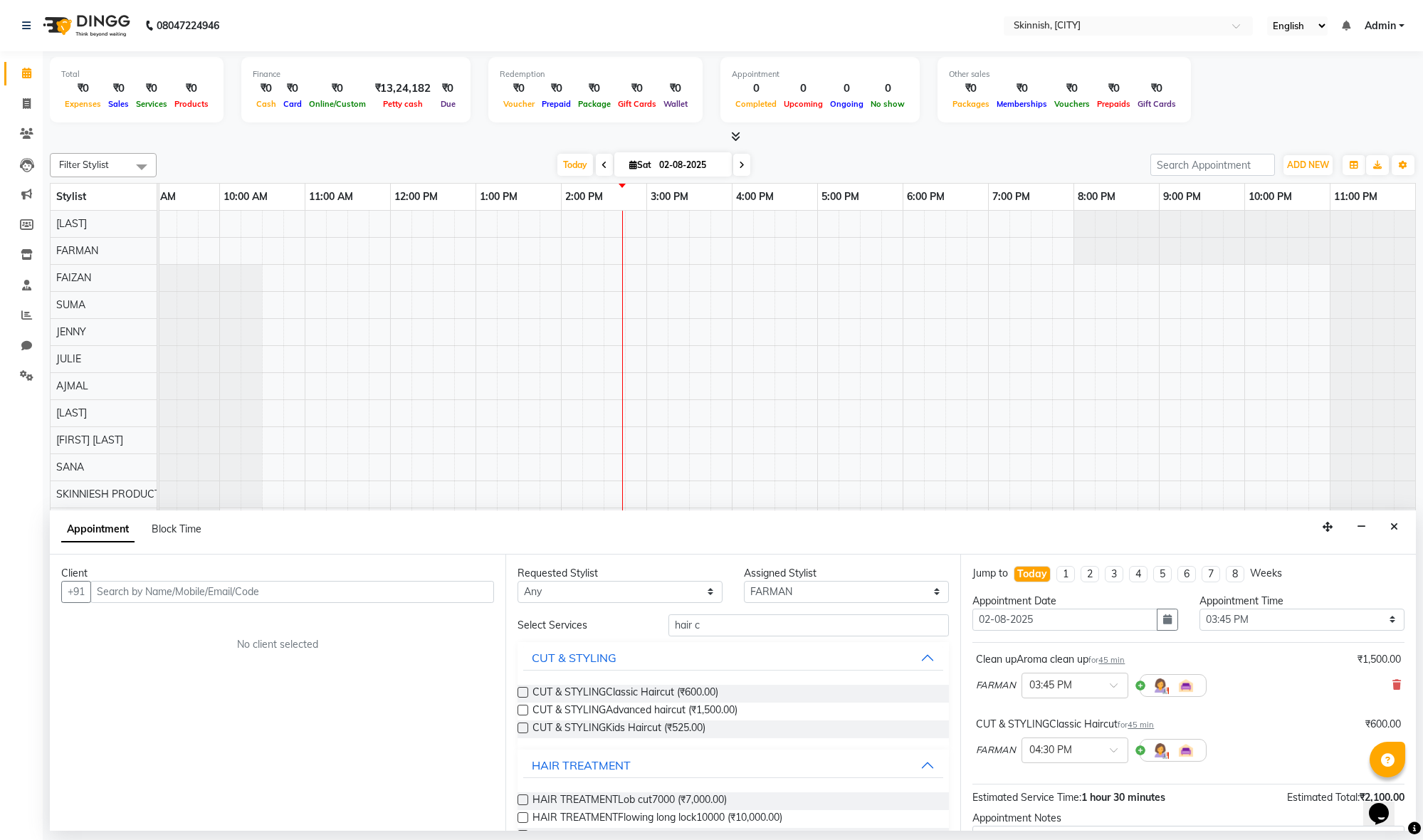 click on "CUT & STYLINGAdvanced haircut (₹1,500.00)" at bounding box center (733, 711) 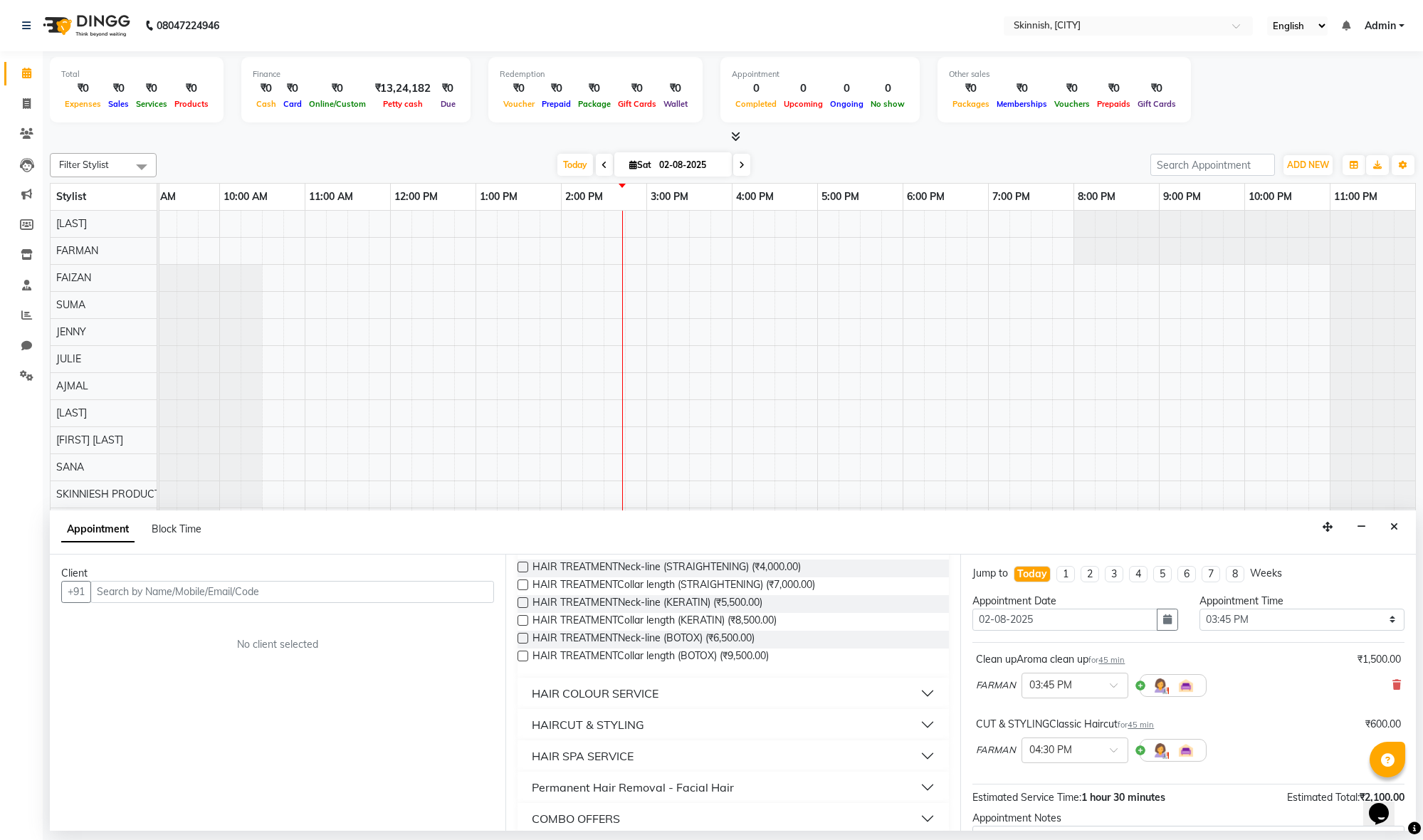 scroll, scrollTop: 367, scrollLeft: 0, axis: vertical 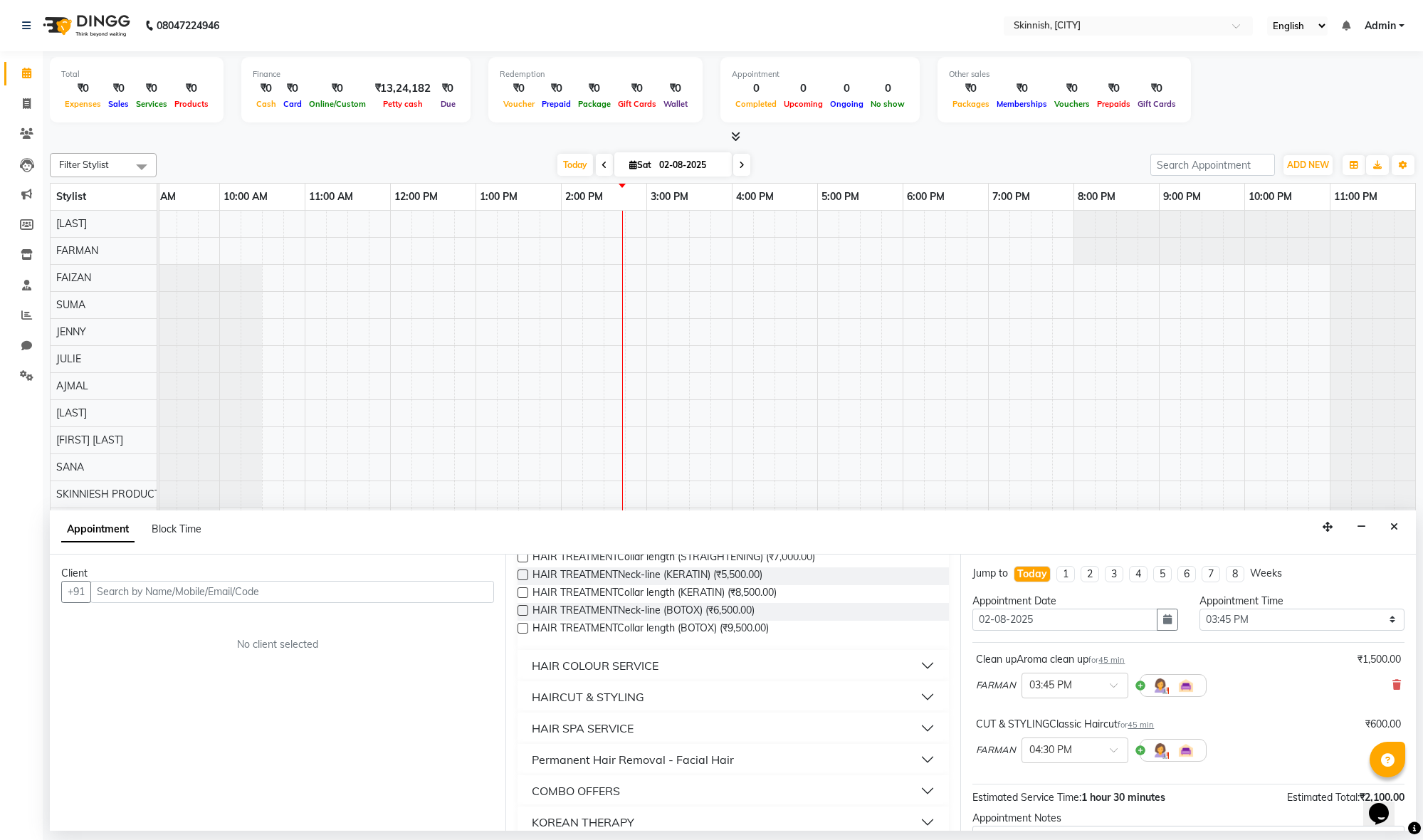 click on "HAIRCUT & STYLING" at bounding box center [733, 697] 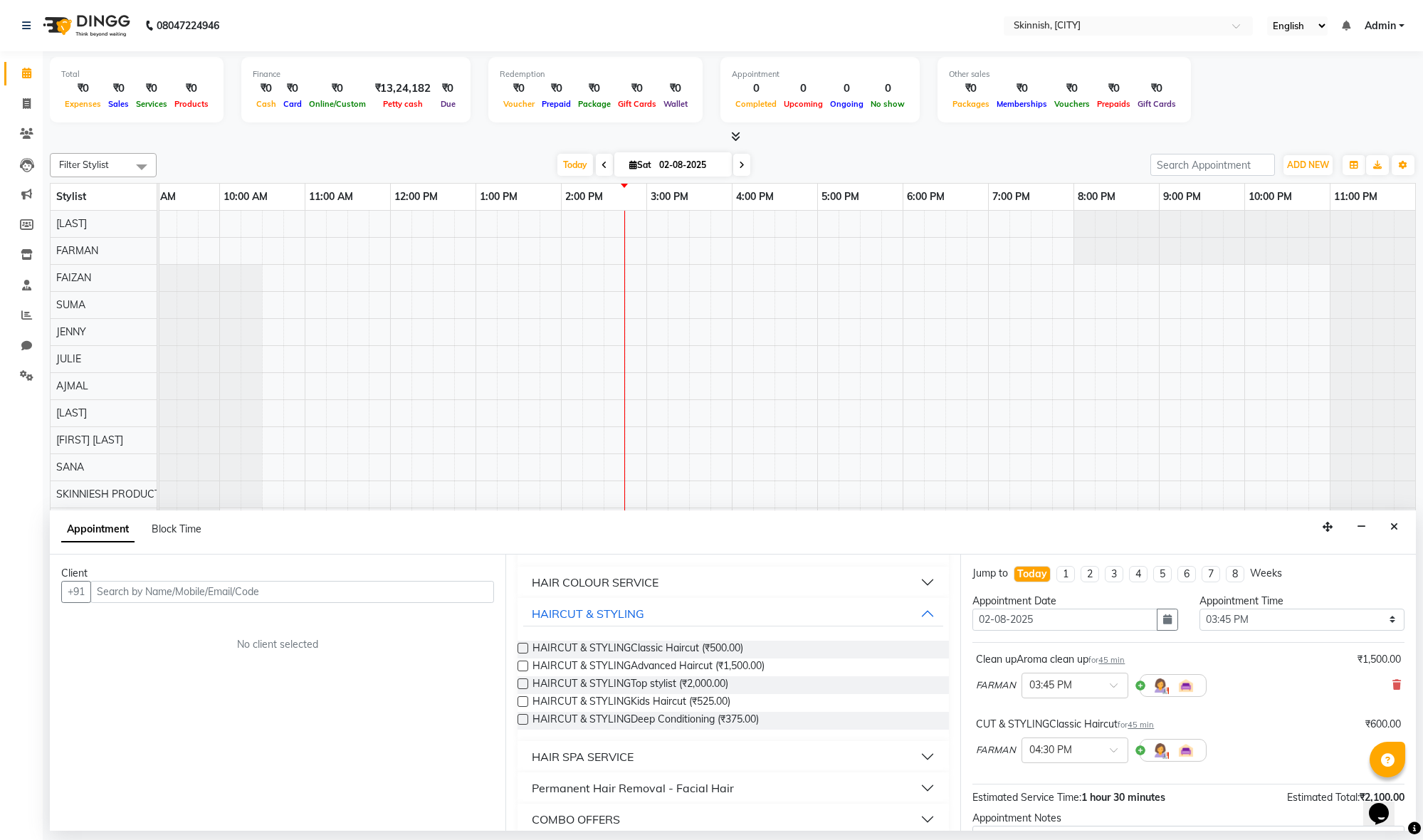 scroll, scrollTop: 494, scrollLeft: 0, axis: vertical 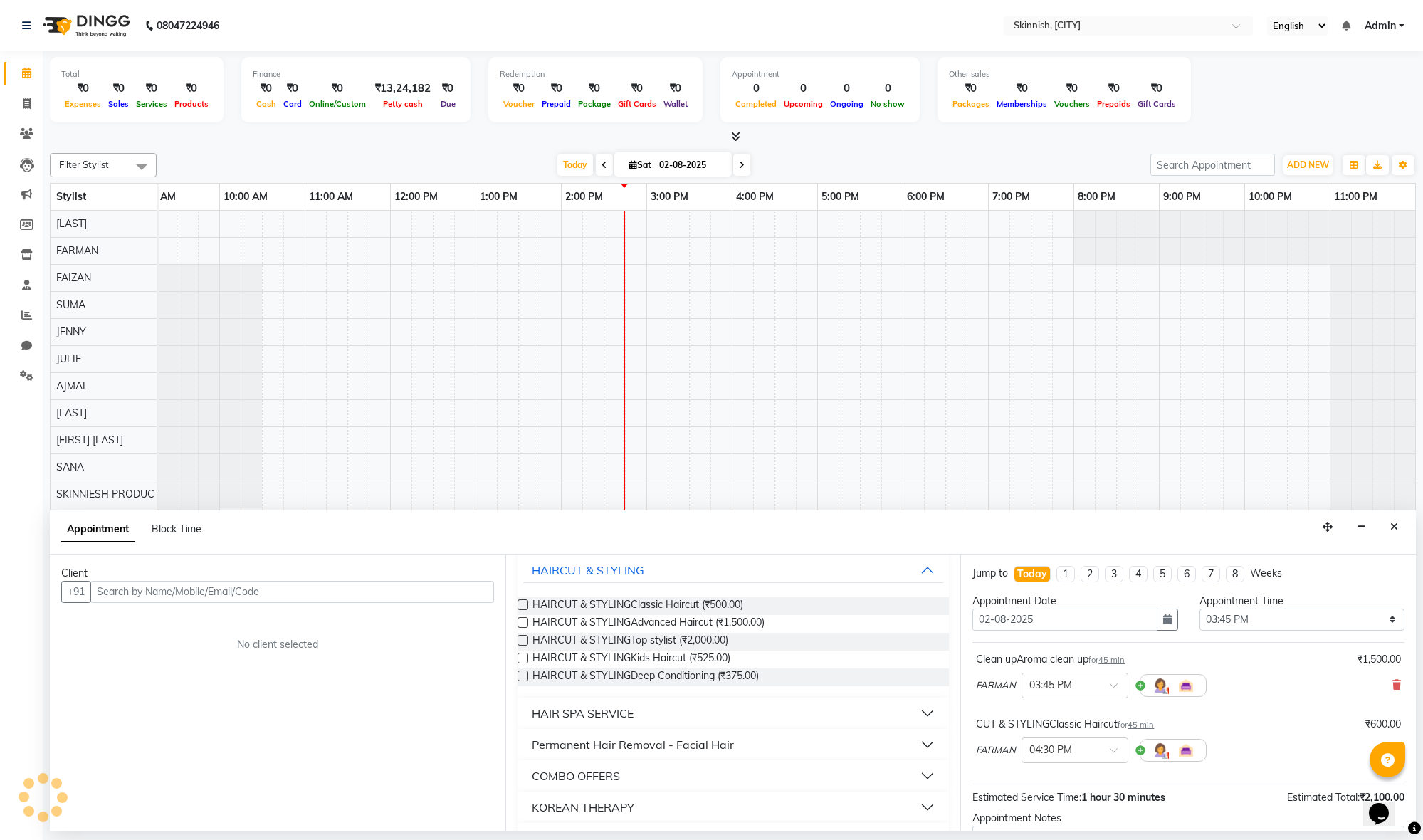 click on "Permanent Hair Removal - Facial Hair" at bounding box center (733, 745) 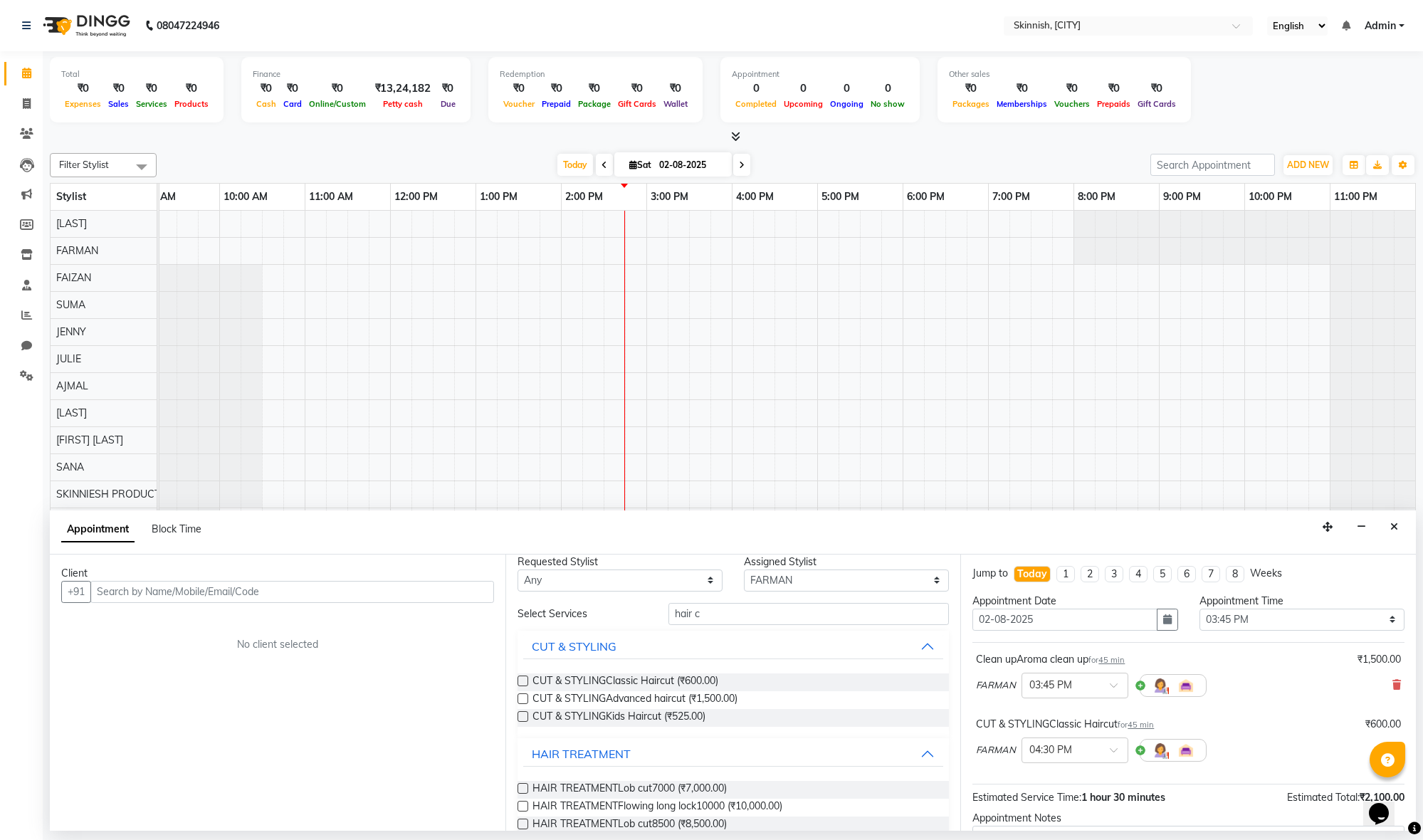 scroll, scrollTop: 0, scrollLeft: 0, axis: both 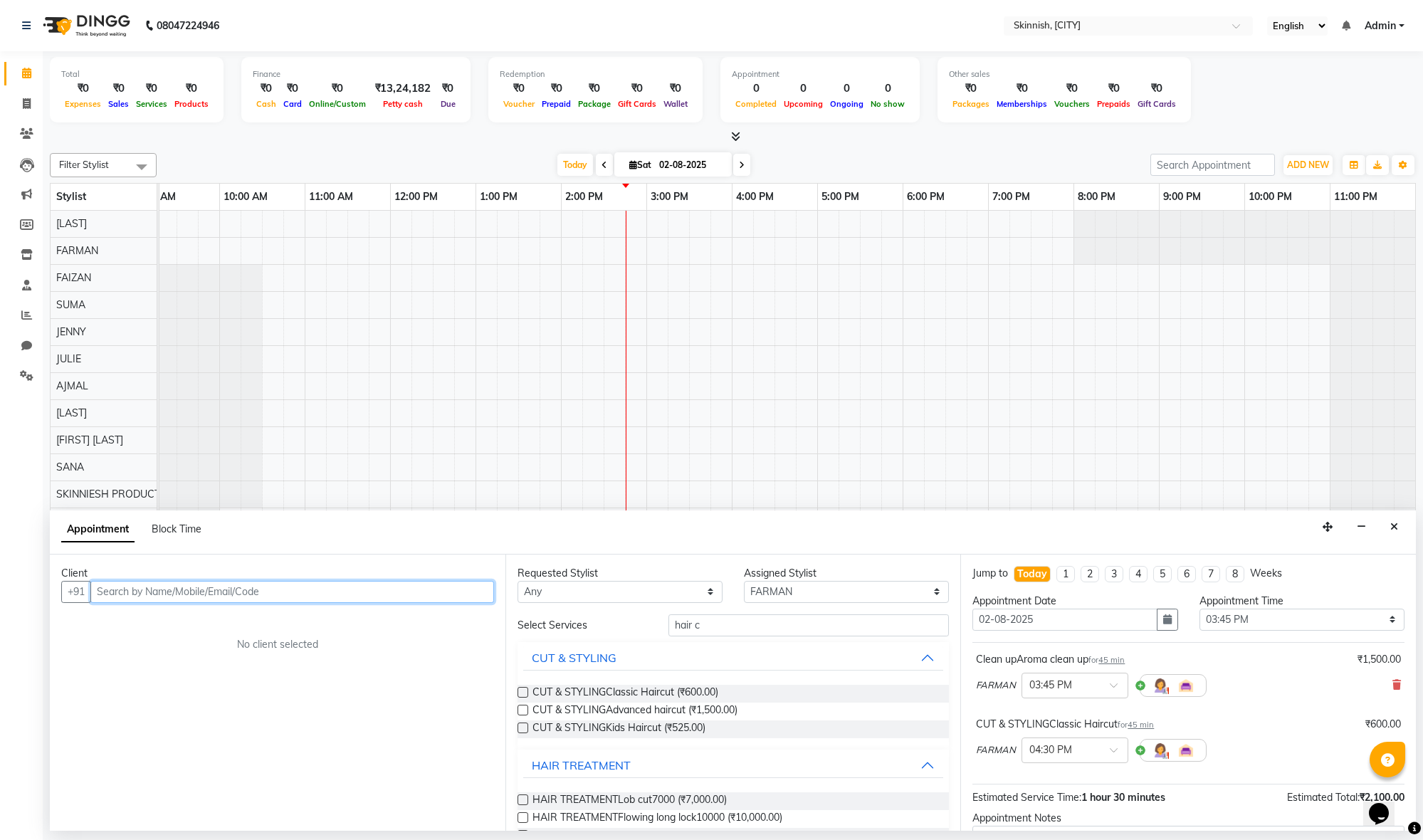 click at bounding box center (292, 592) 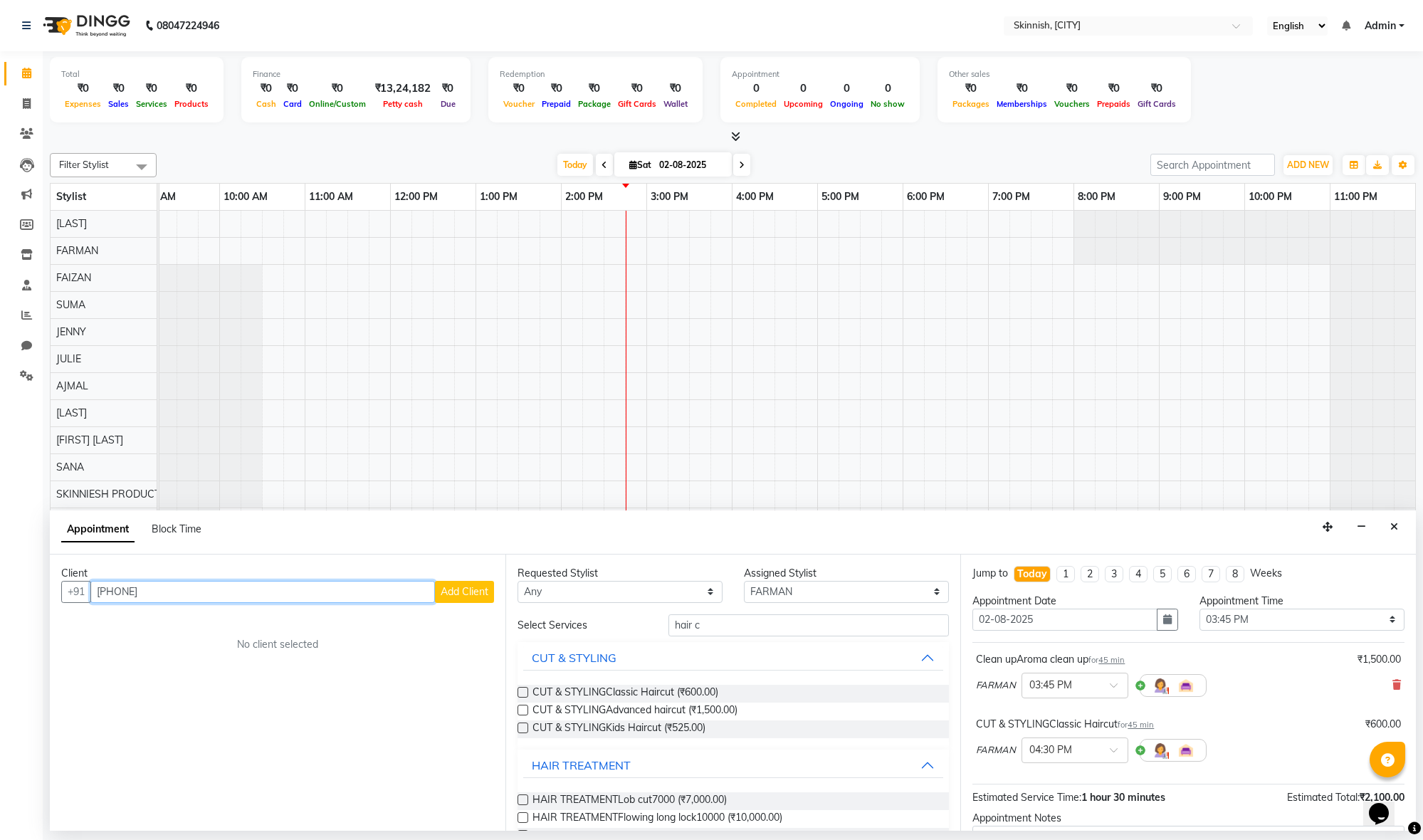 type on "[PHONE]" 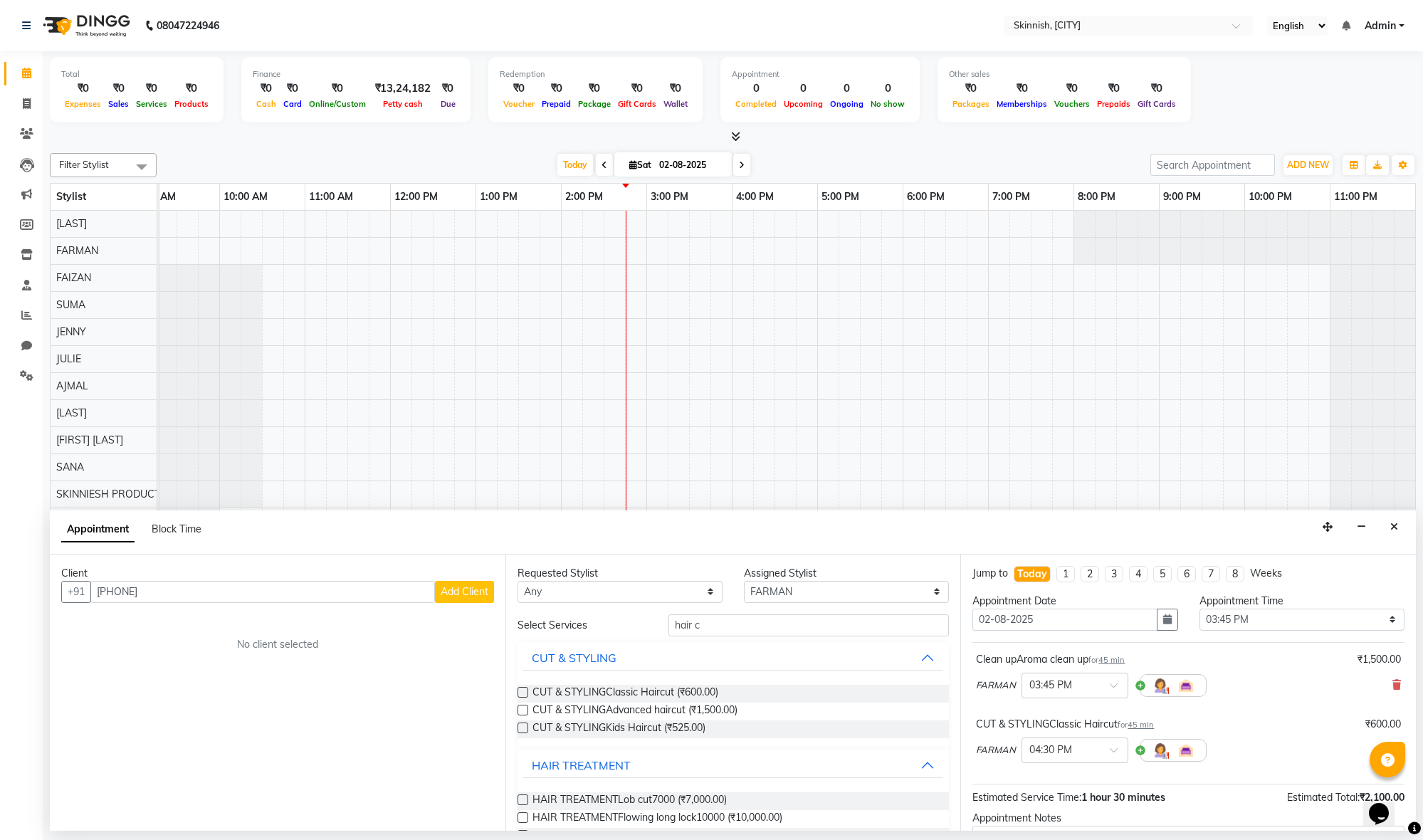 click on "Add Client" at bounding box center [464, 592] 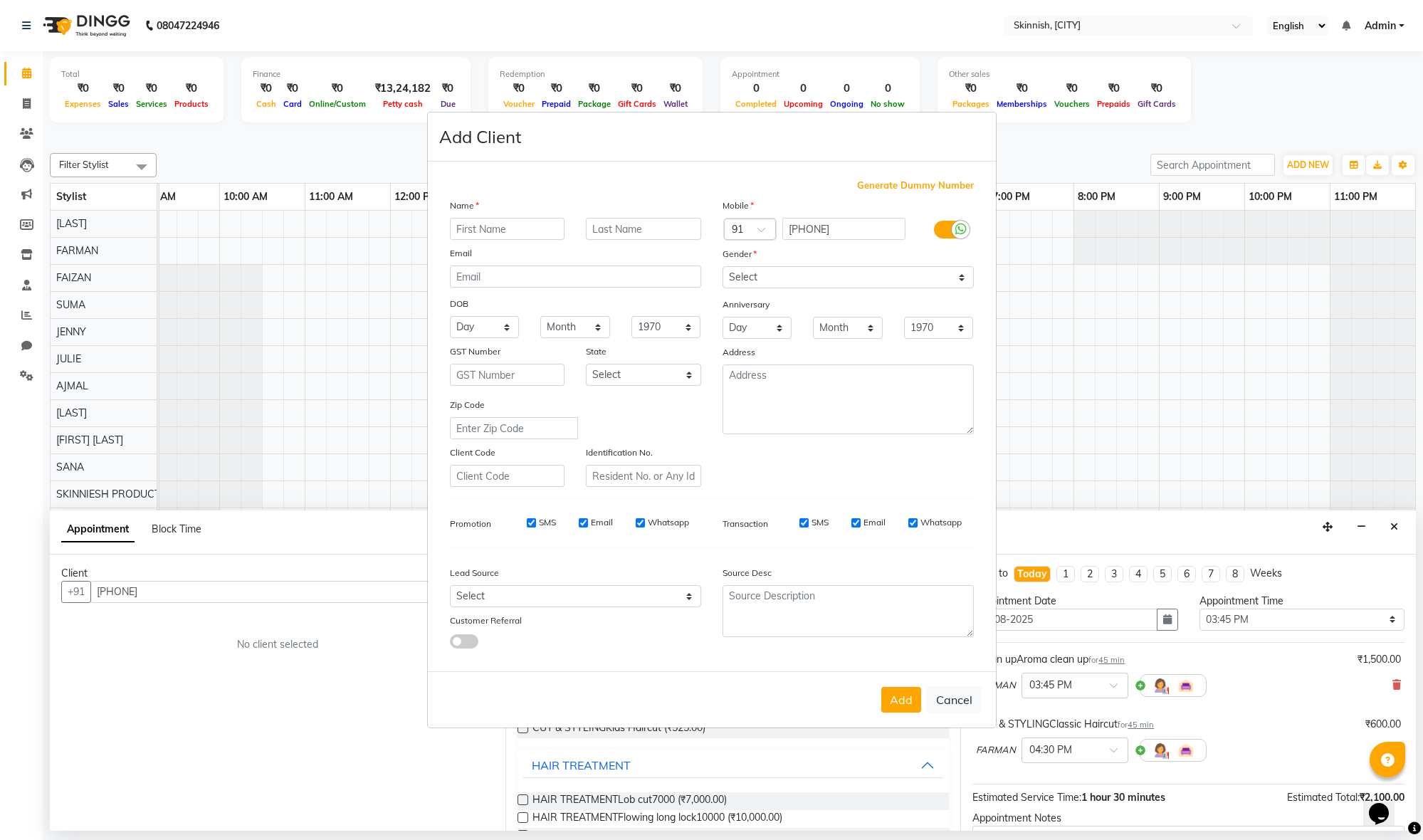 click at bounding box center [508, 229] 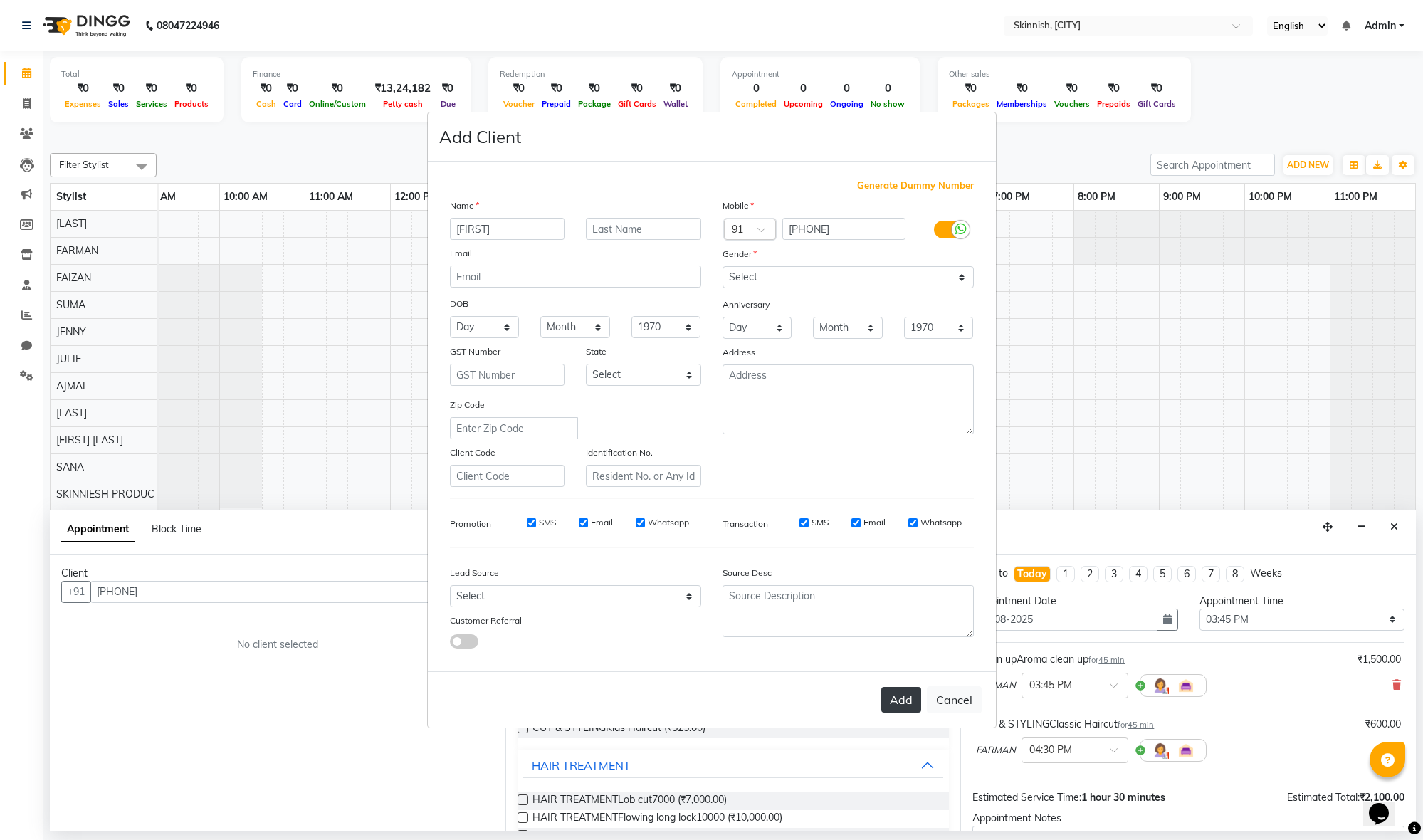 type on "[FIRST]" 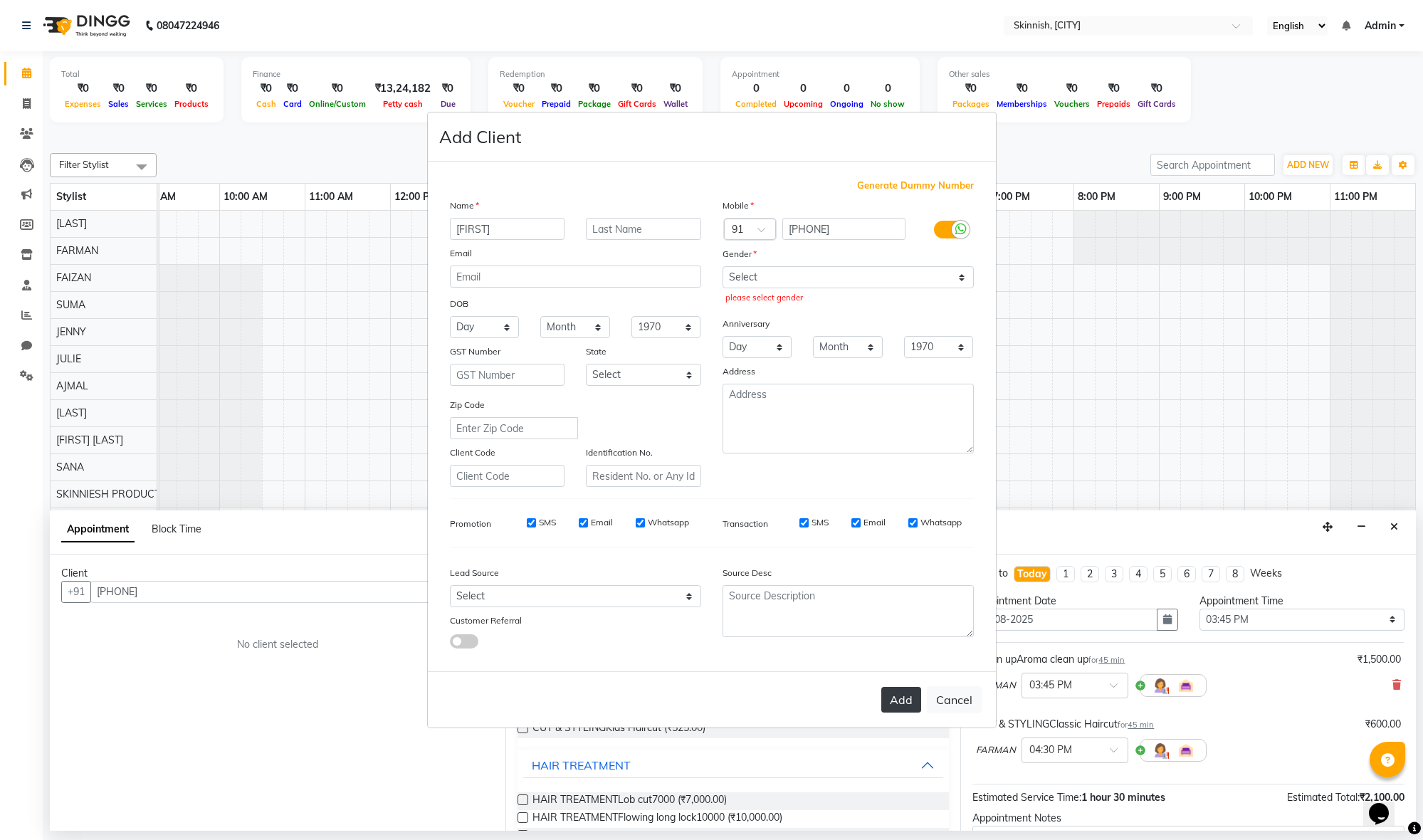 click on "Add" at bounding box center (901, 700) 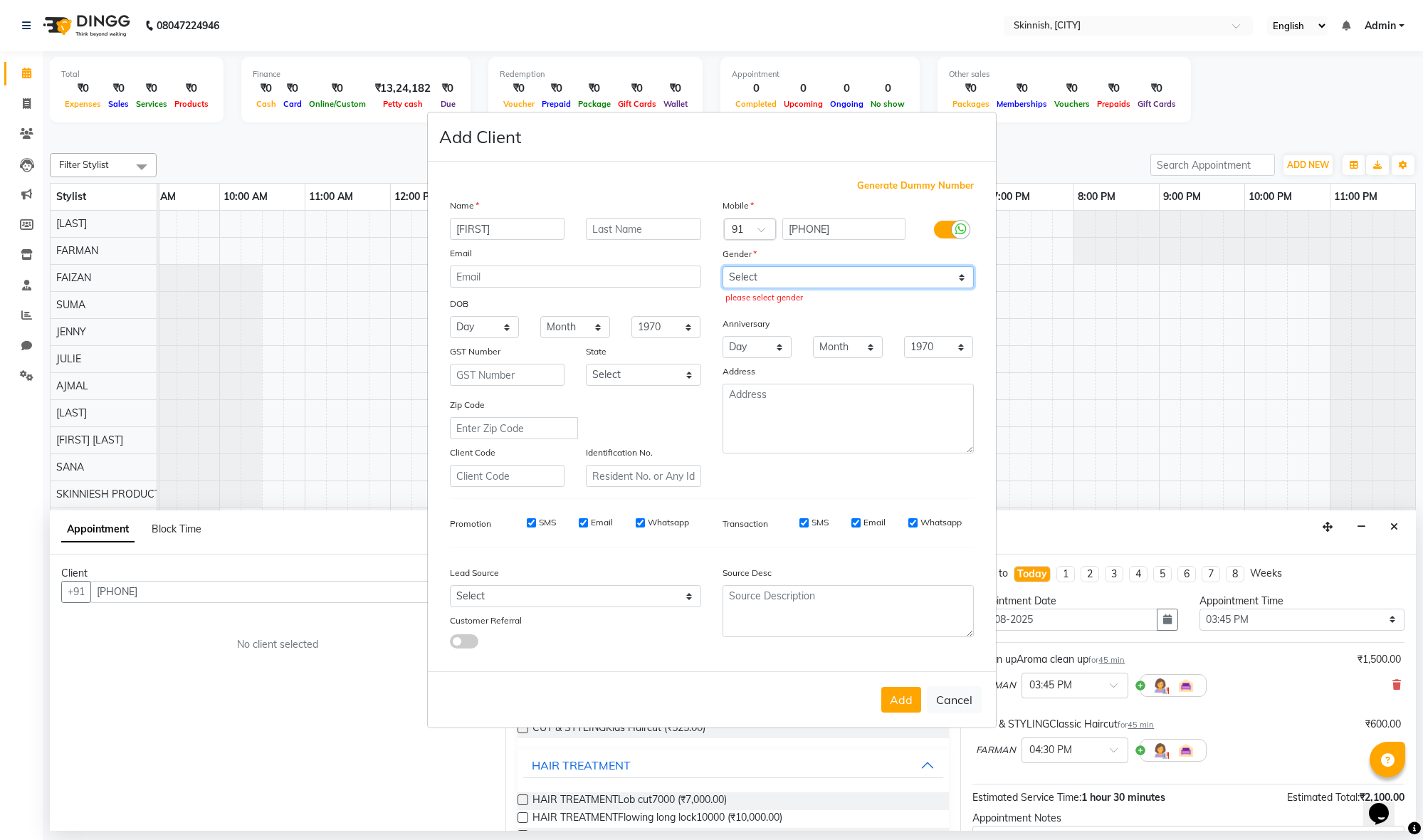 select on "male" 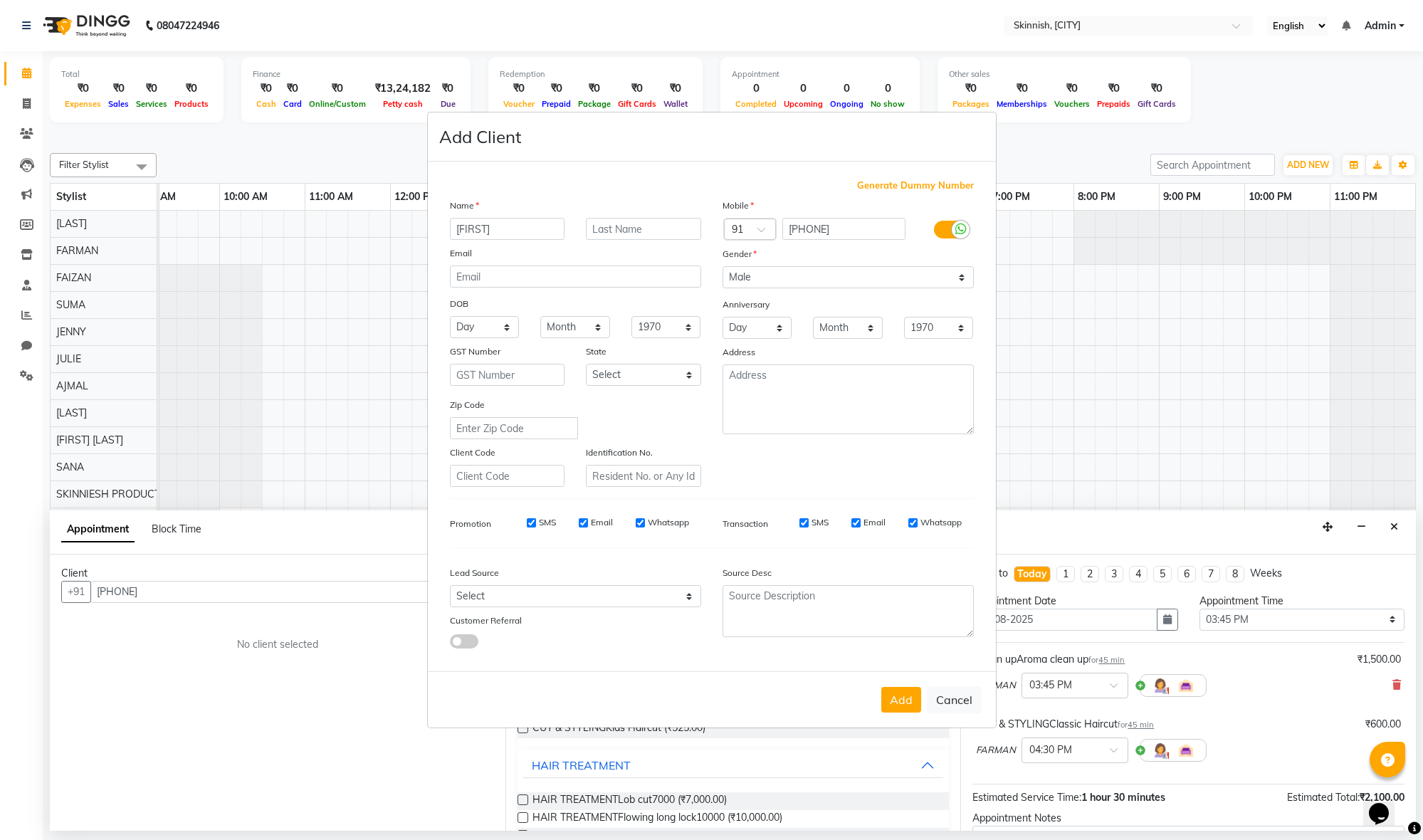drag, startPoint x: 898, startPoint y: 708, endPoint x: 915, endPoint y: 707, distance: 17.029386 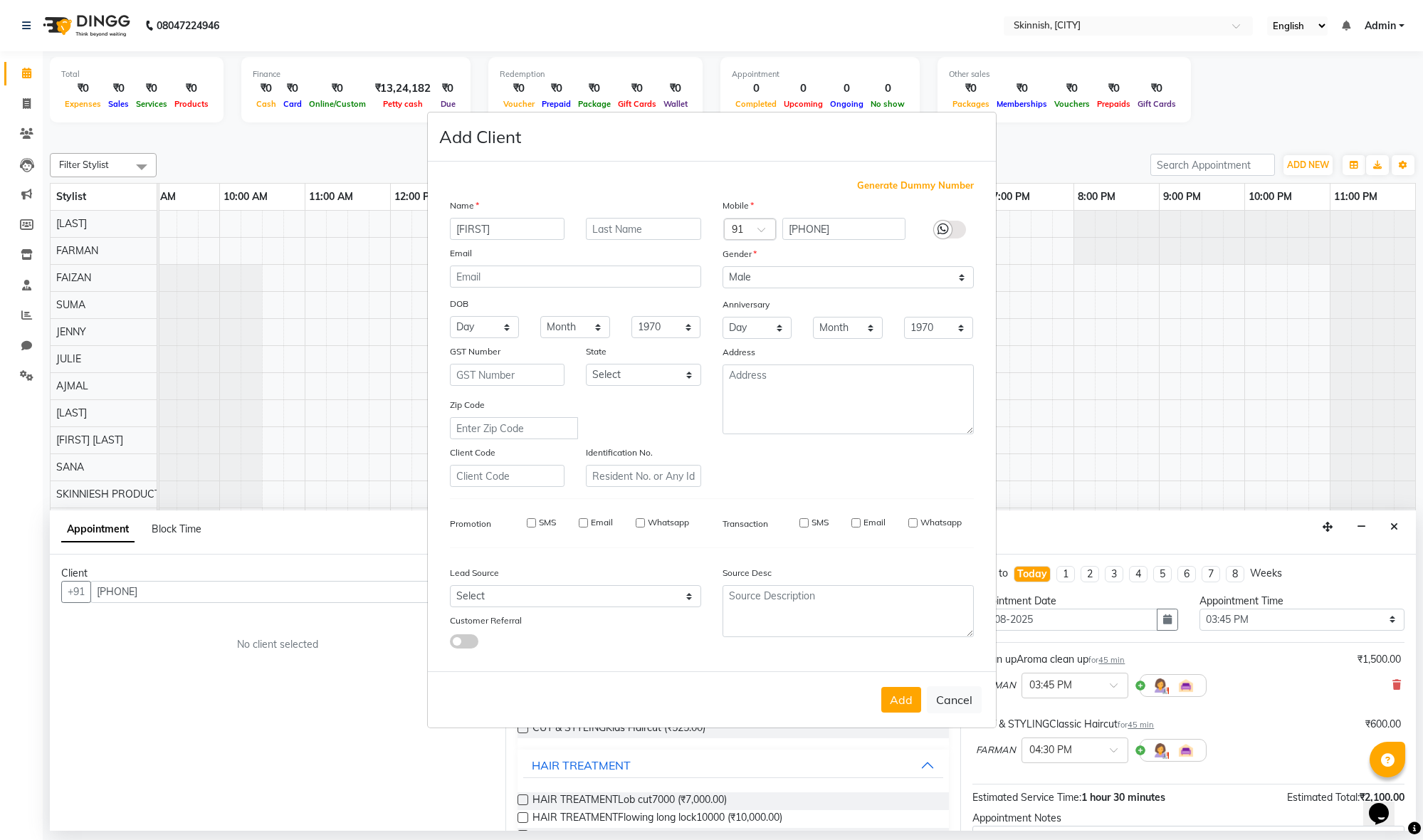 type 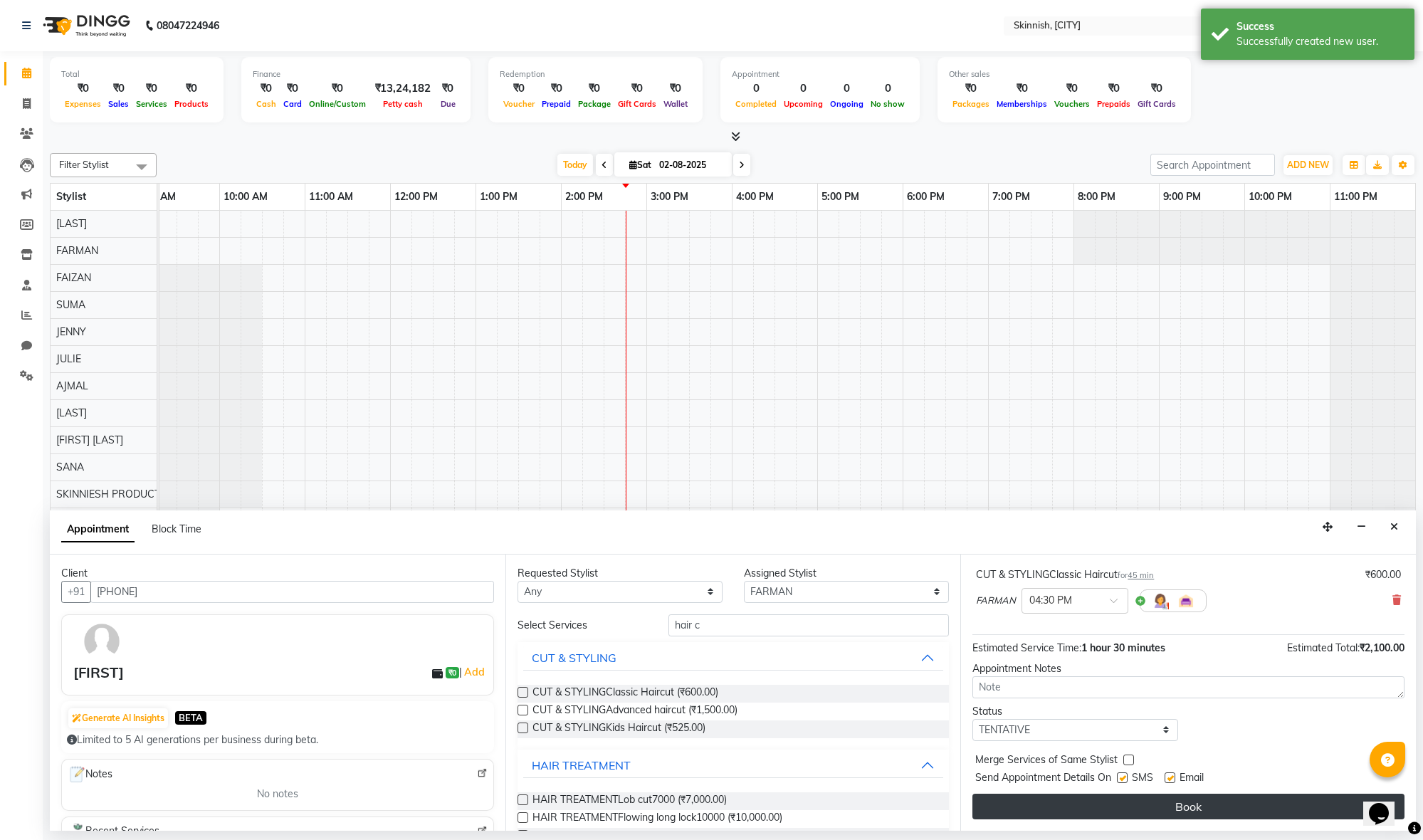 scroll, scrollTop: 149, scrollLeft: 0, axis: vertical 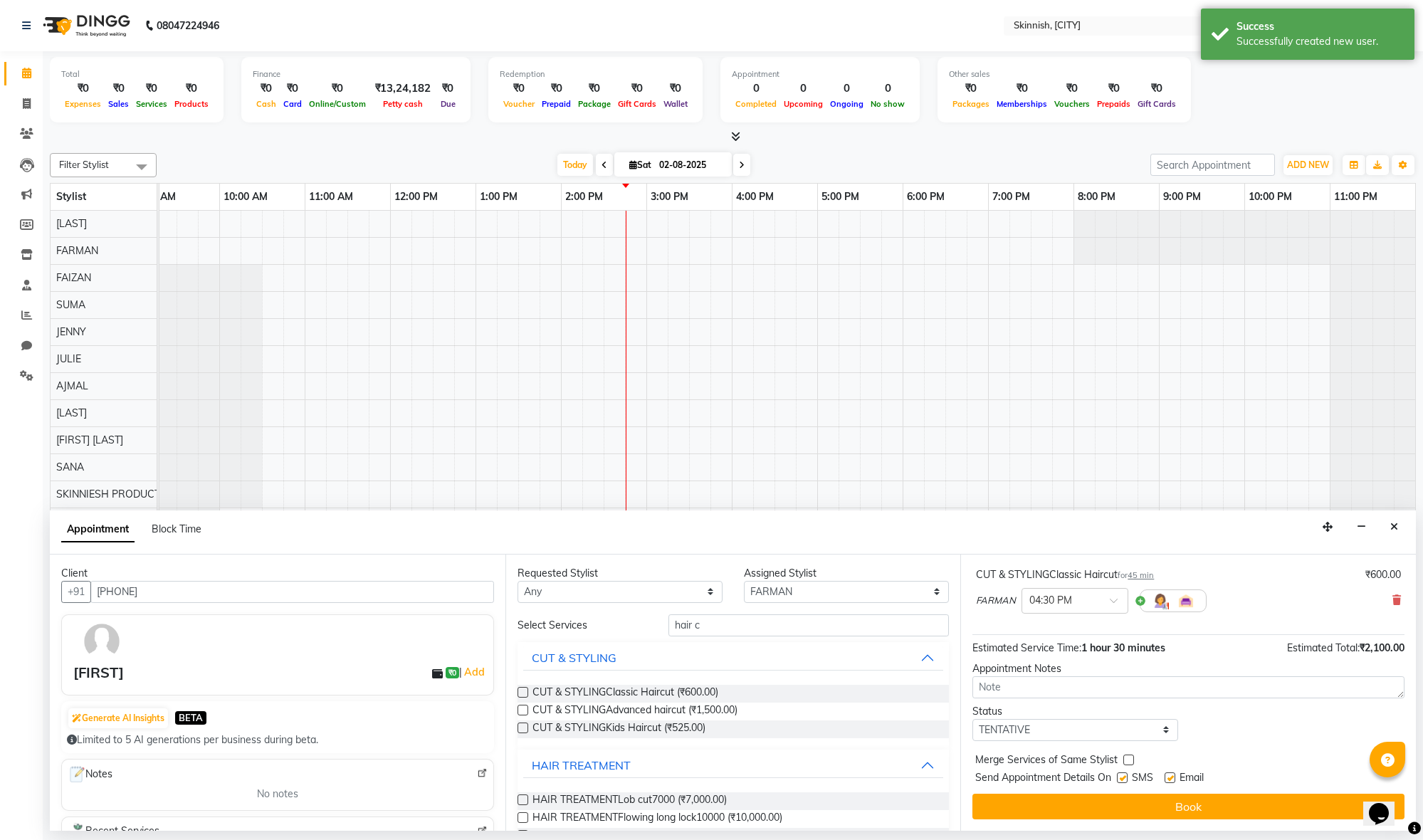 click on "Book" at bounding box center (1188, 807) 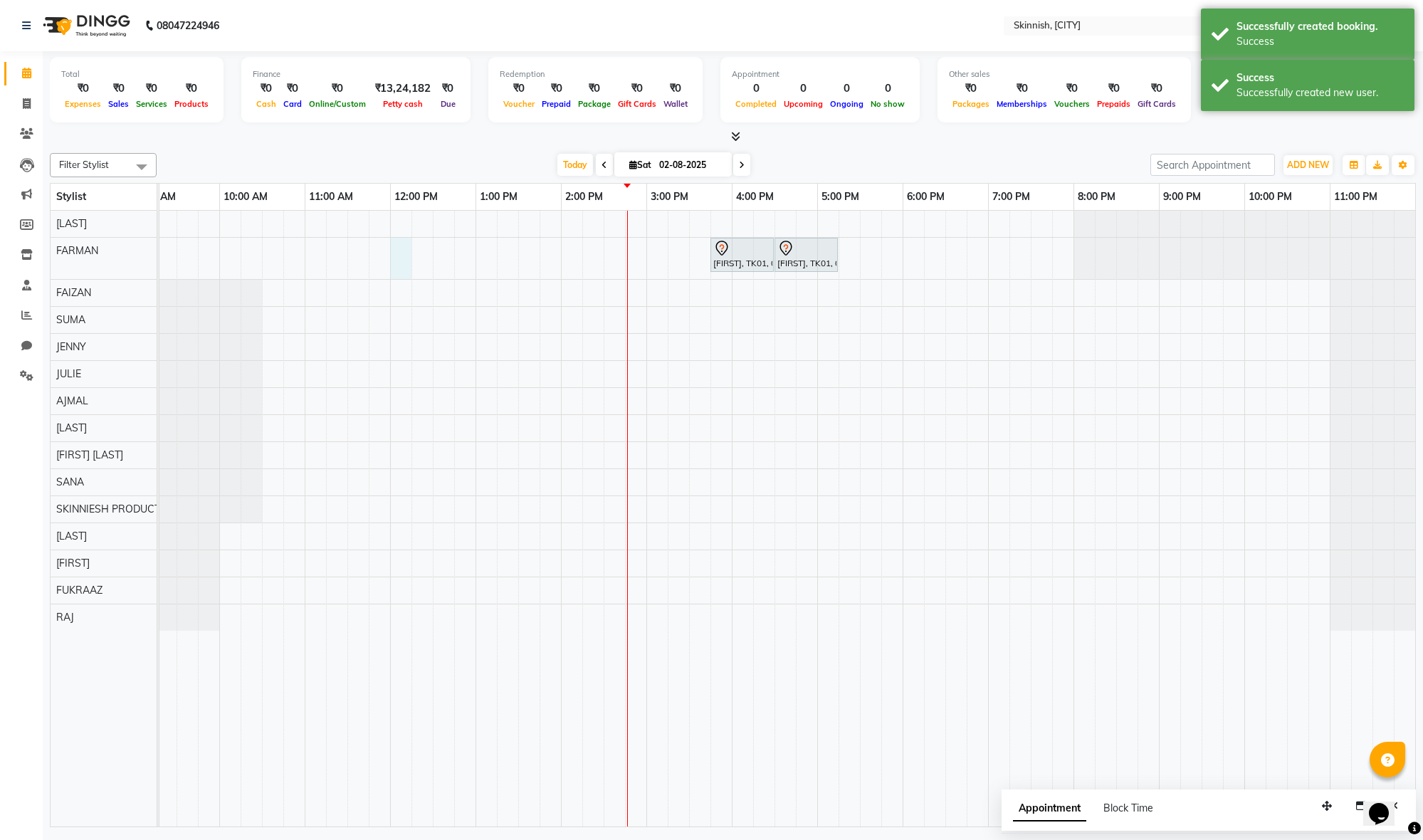 click on "[FIRST], TK01, 03:45 PM-04:30 PM, Clean upAroma clean up             [FIRST], TK01, 04:30 PM-05:15 PM, CUT & STYLINGClassic Haircut" at bounding box center (774, 518) 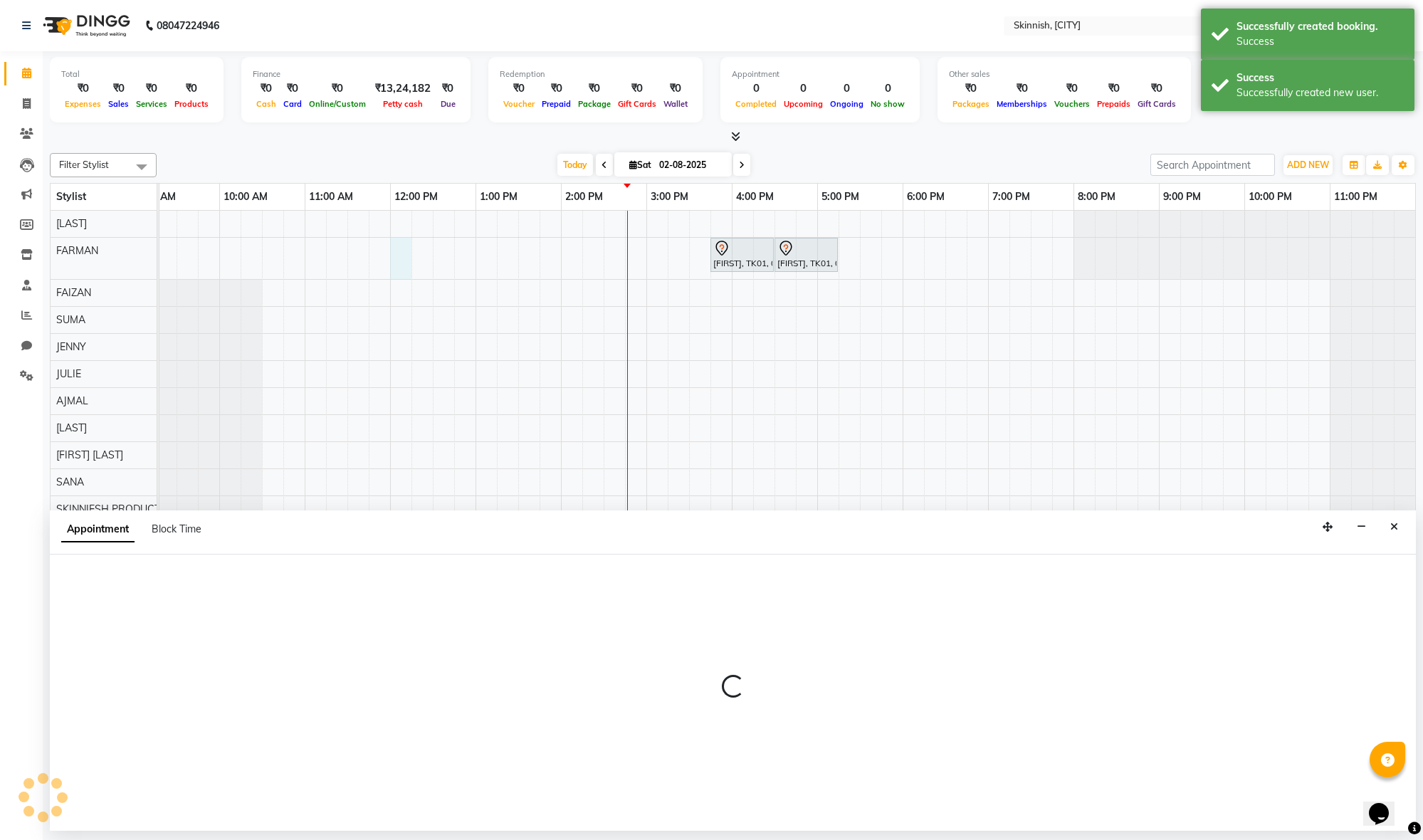 select on "70540" 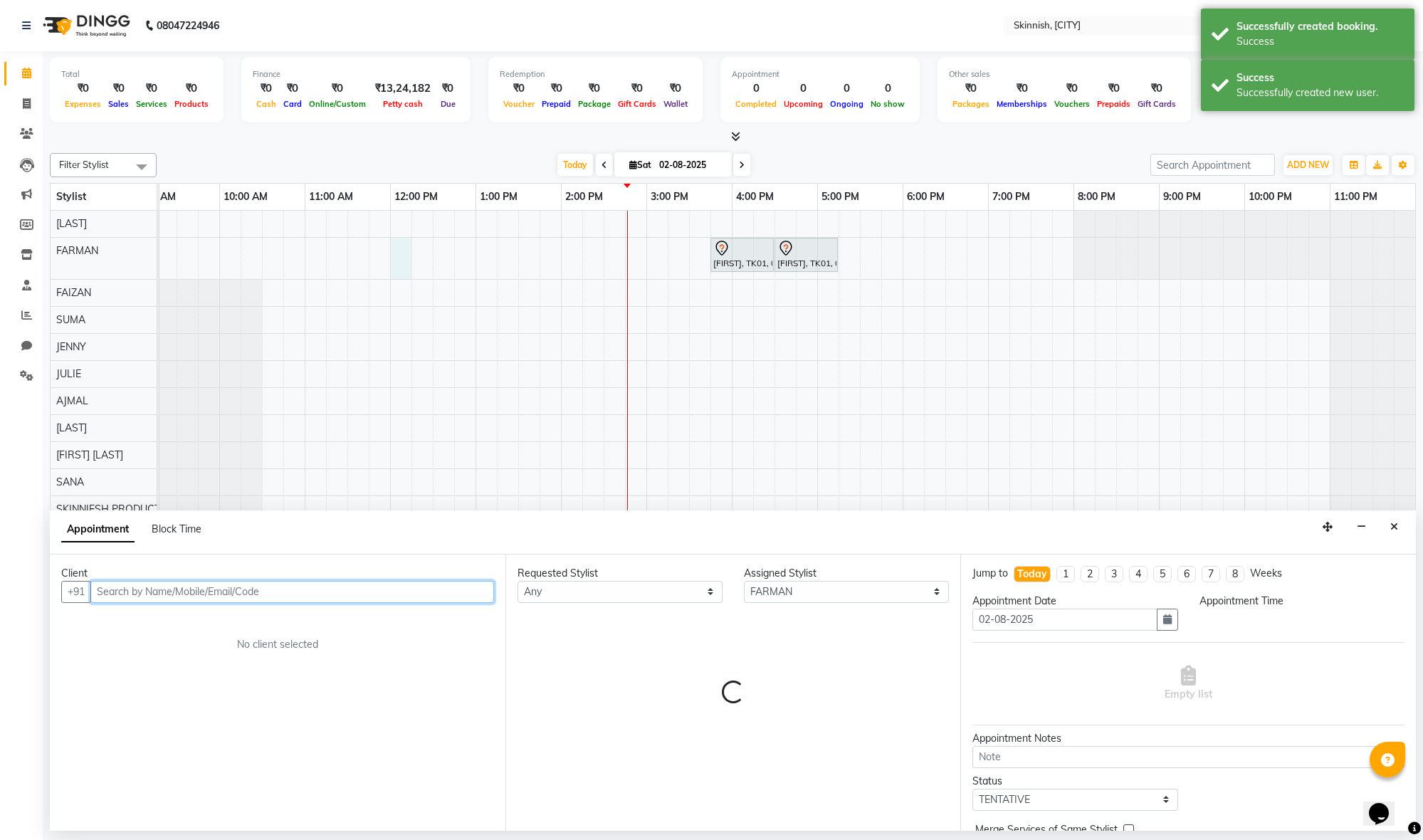 select on "720" 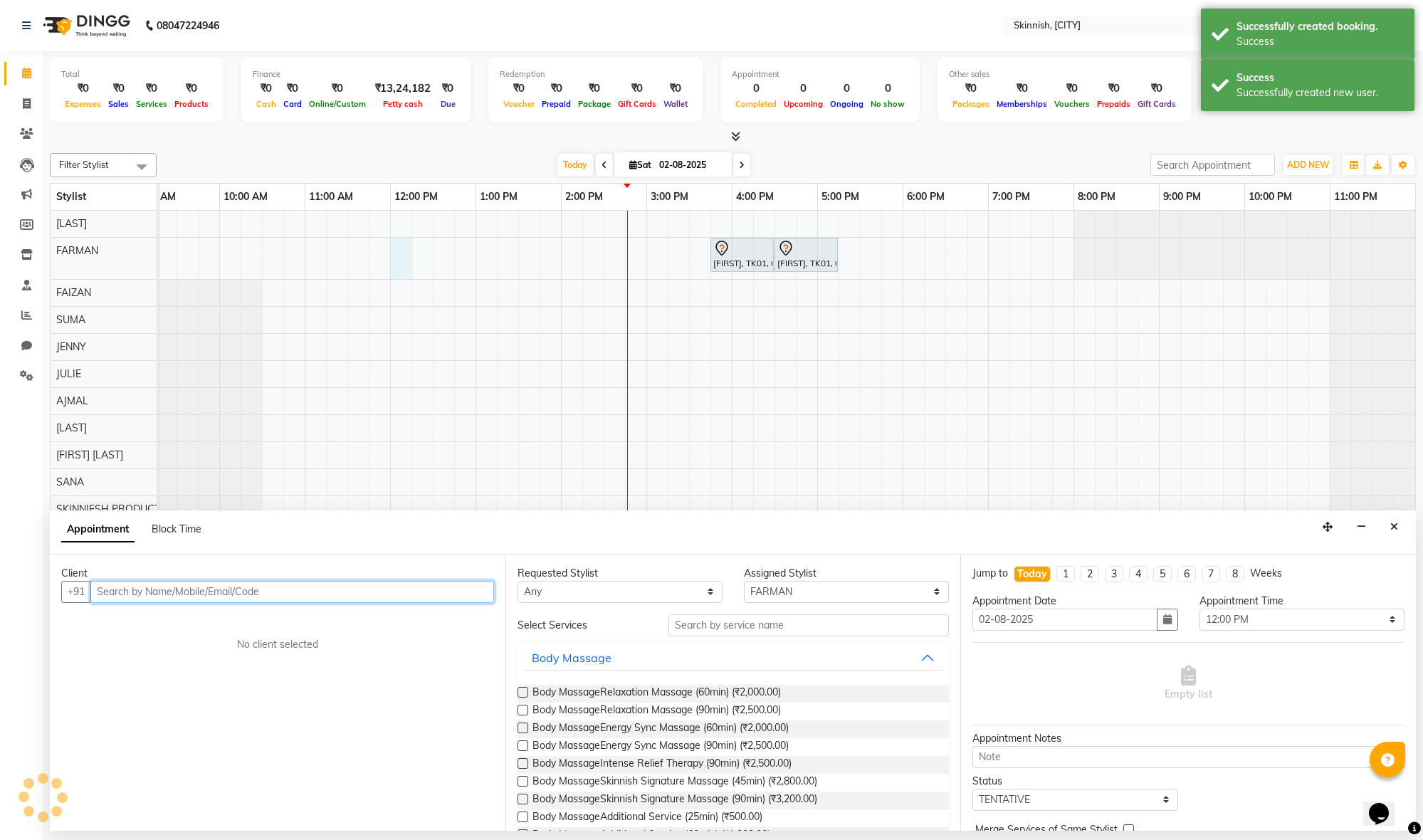 click on "[FIRST], TK01, 03:45 PM-04:30 PM, Clean upAroma clean up             [FIRST], TK01, 04:30 PM-05:15 PM, CUT & STYLINGClassic Haircut" at bounding box center (774, 518) 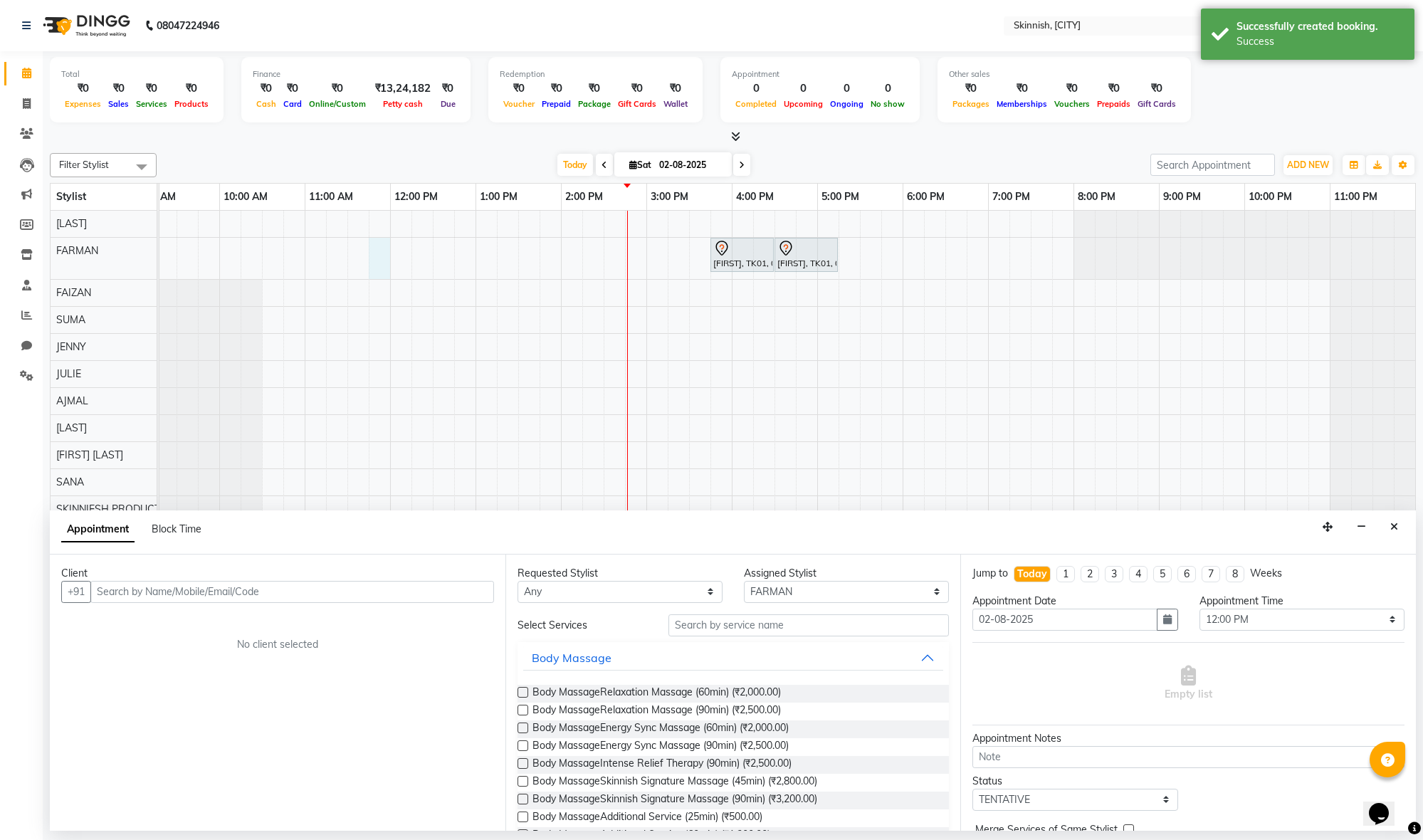 click on "[FIRST], TK01, 03:45 PM-04:30 PM, Clean upAroma clean up             [FIRST], TK01, 04:30 PM-05:15 PM, CUT & STYLINGClassic Haircut" at bounding box center [774, 518] 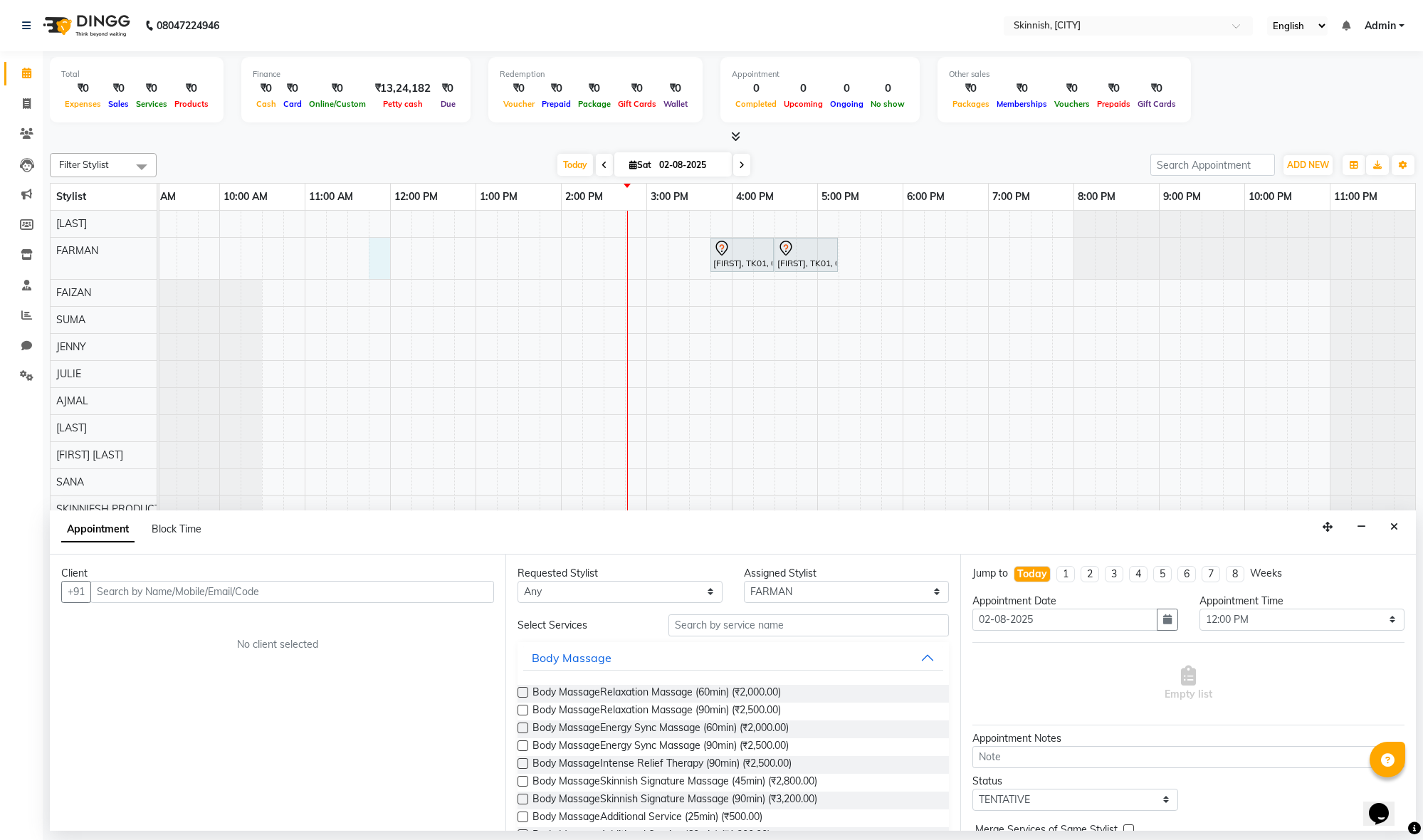 scroll, scrollTop: 0, scrollLeft: 0, axis: both 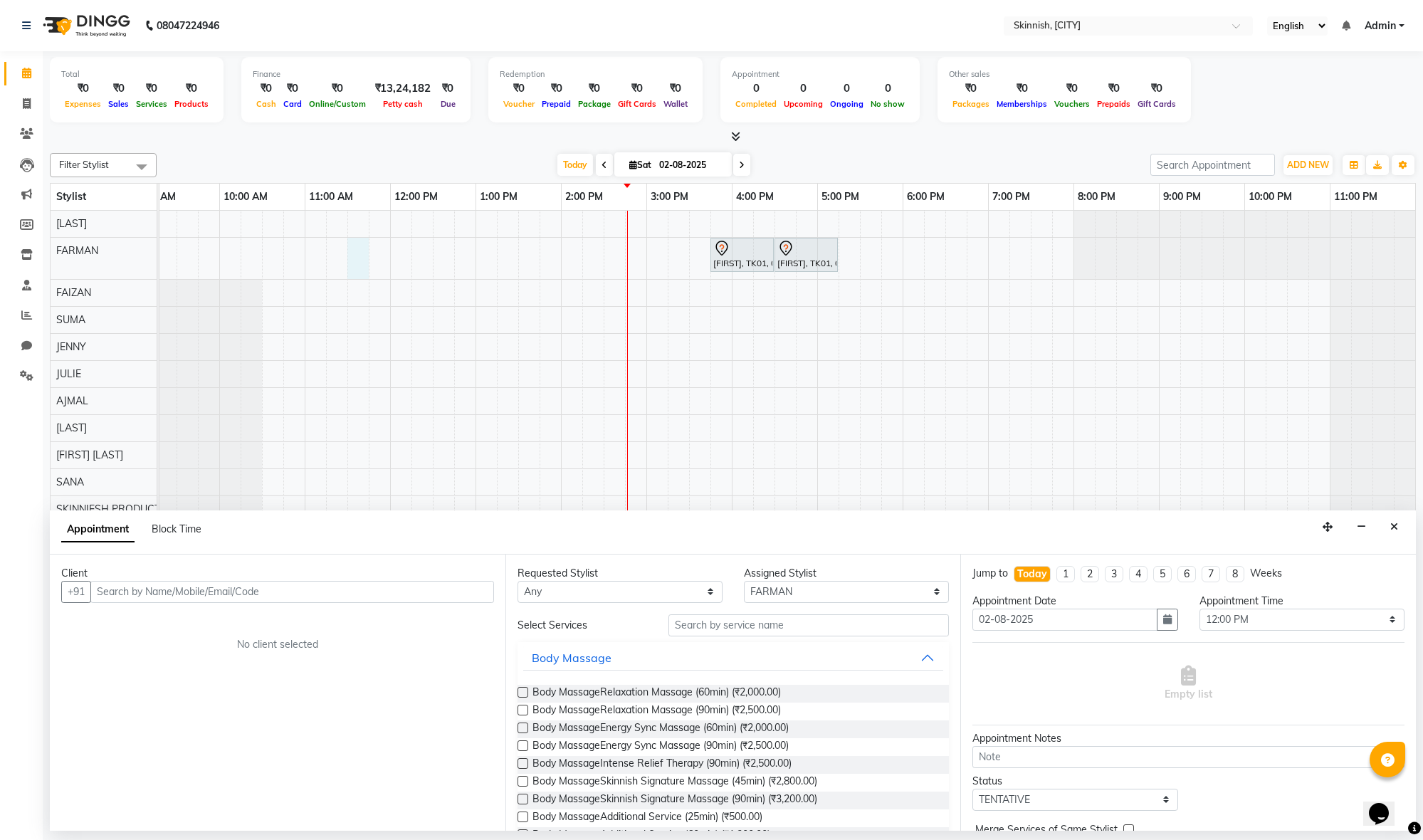 click on "[FIRST], TK01, 03:45 PM-04:30 PM, Clean upAroma clean up             [FIRST], TK01, 04:30 PM-05:15 PM, CUT & STYLINGClassic Haircut" at bounding box center (774, 518) 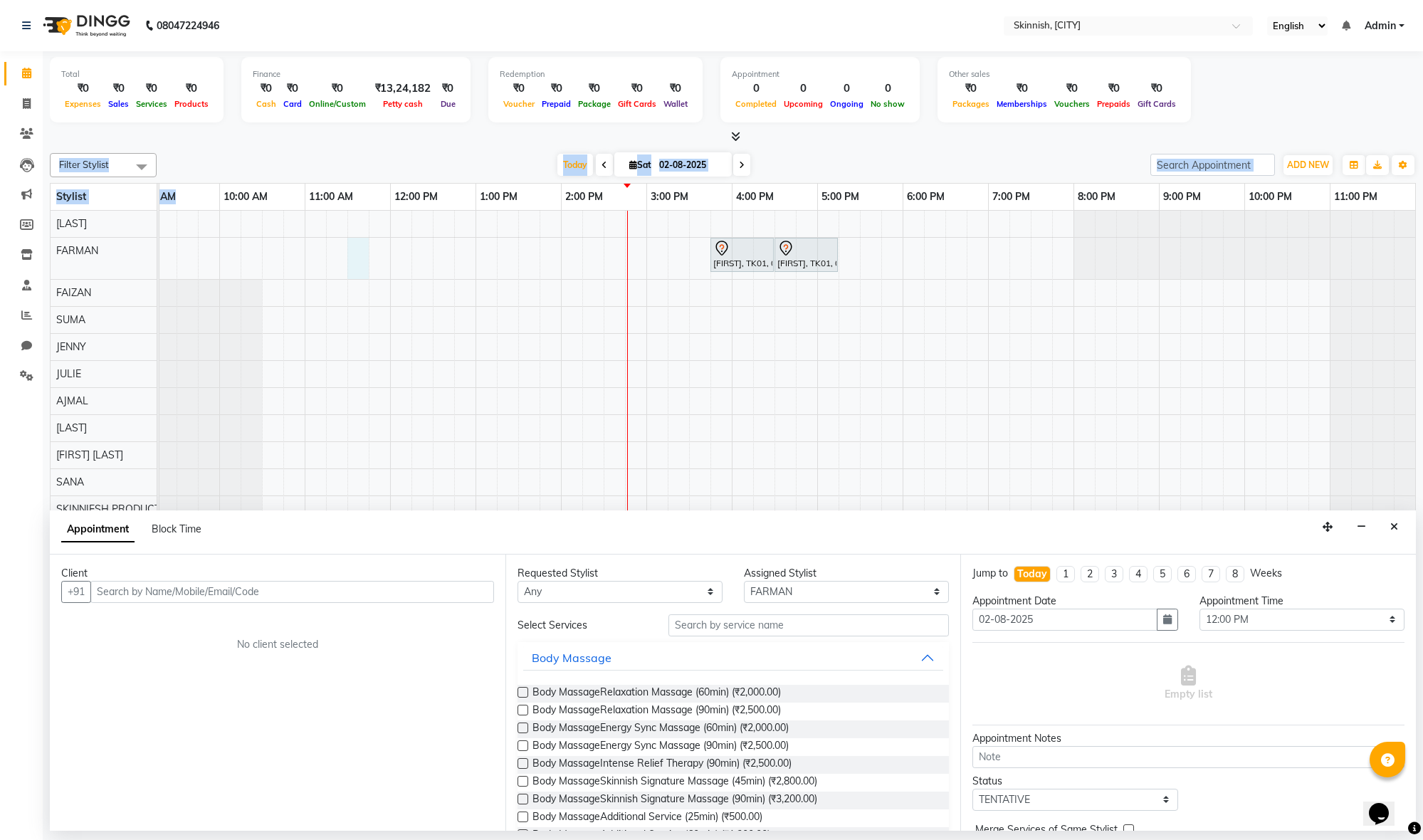 drag, startPoint x: 77, startPoint y: 140, endPoint x: 85, endPoint y: 145, distance: 9.433981 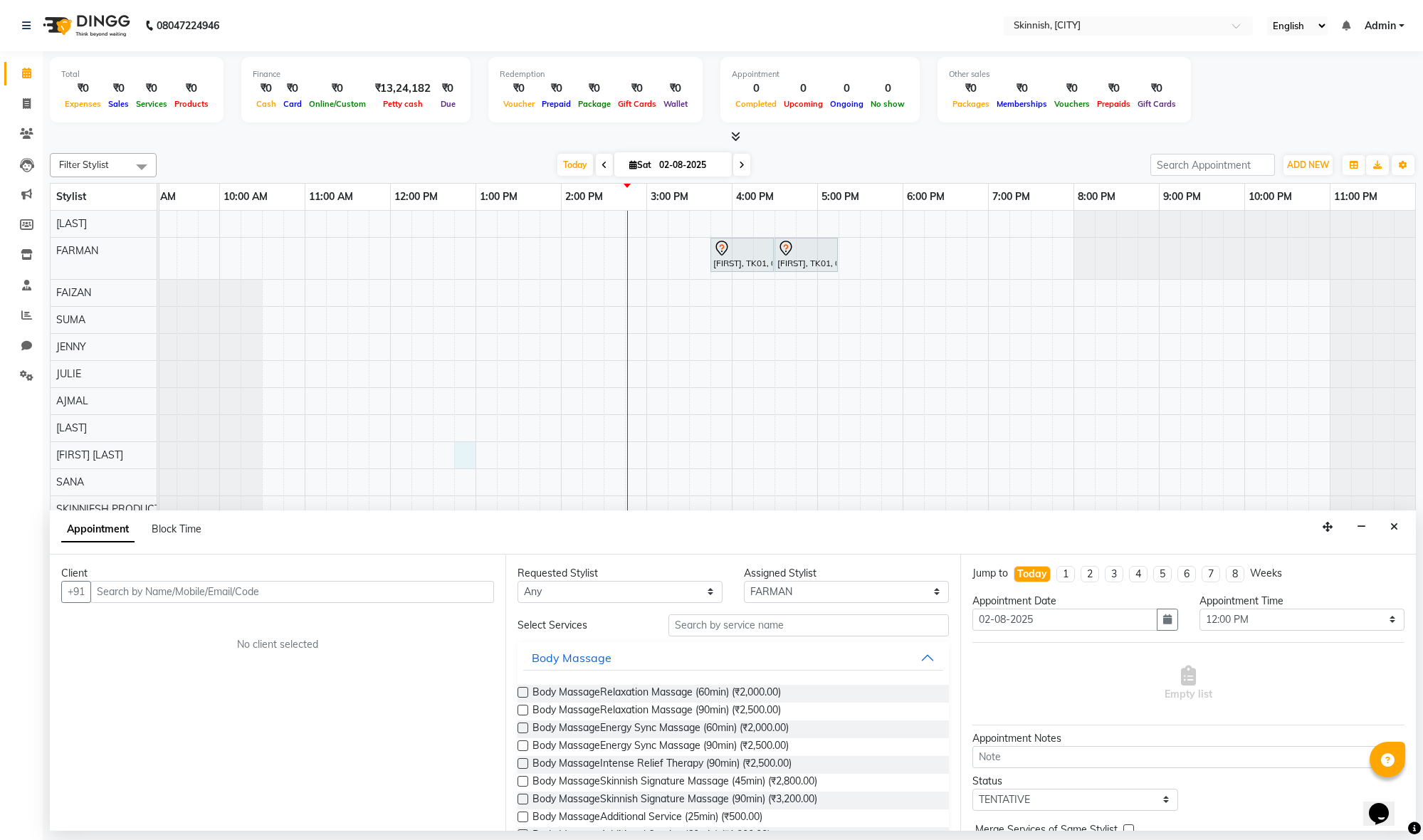 drag, startPoint x: 459, startPoint y: 443, endPoint x: 389, endPoint y: 141, distance: 310.00645 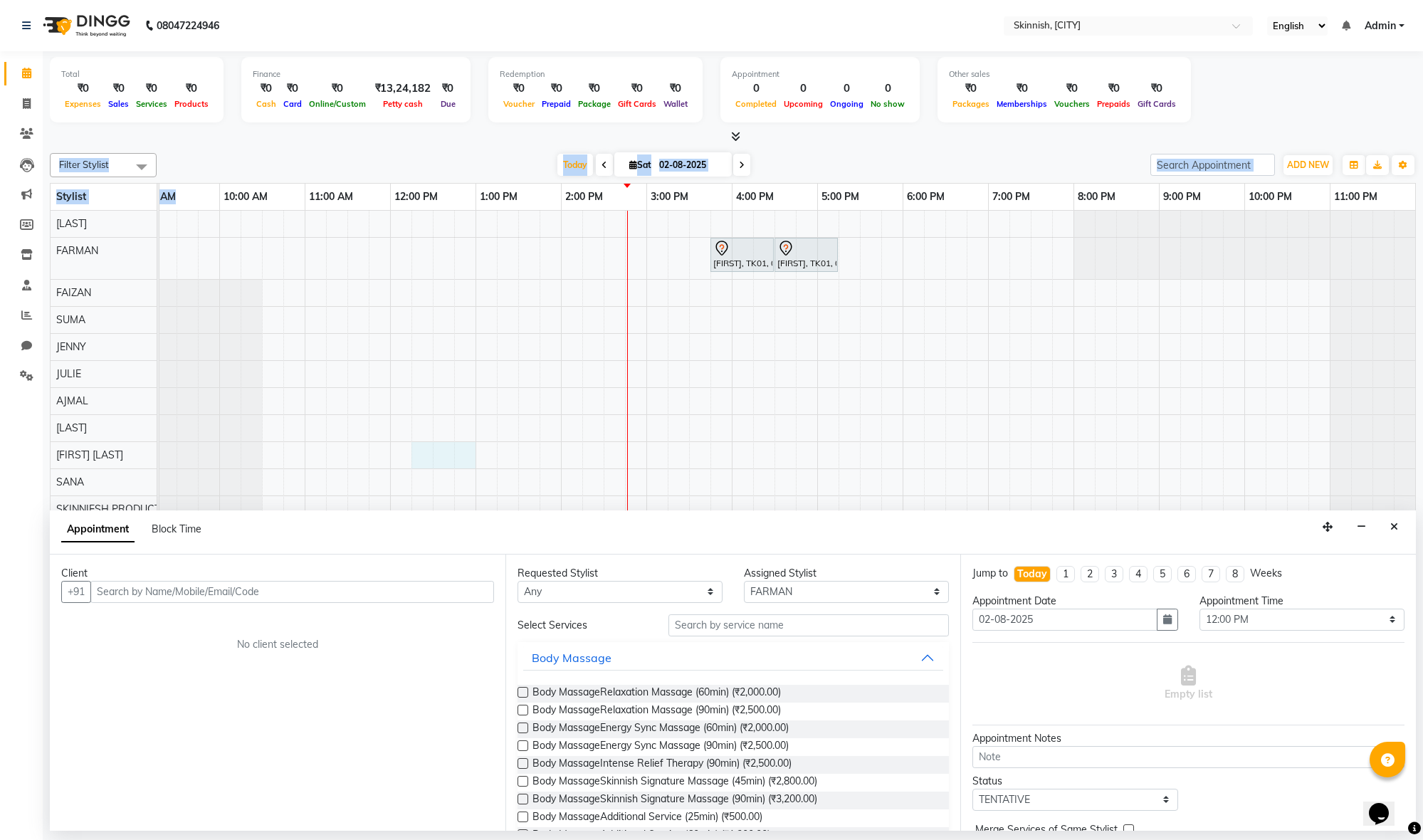 click on "[FIRST], TK01, 03:45 PM-04:30 PM, Clean upAroma clean up             [FIRST], TK01, 04:30 PM-05:15 PM, CUT & STYLINGClassic Haircut" at bounding box center (774, 518) 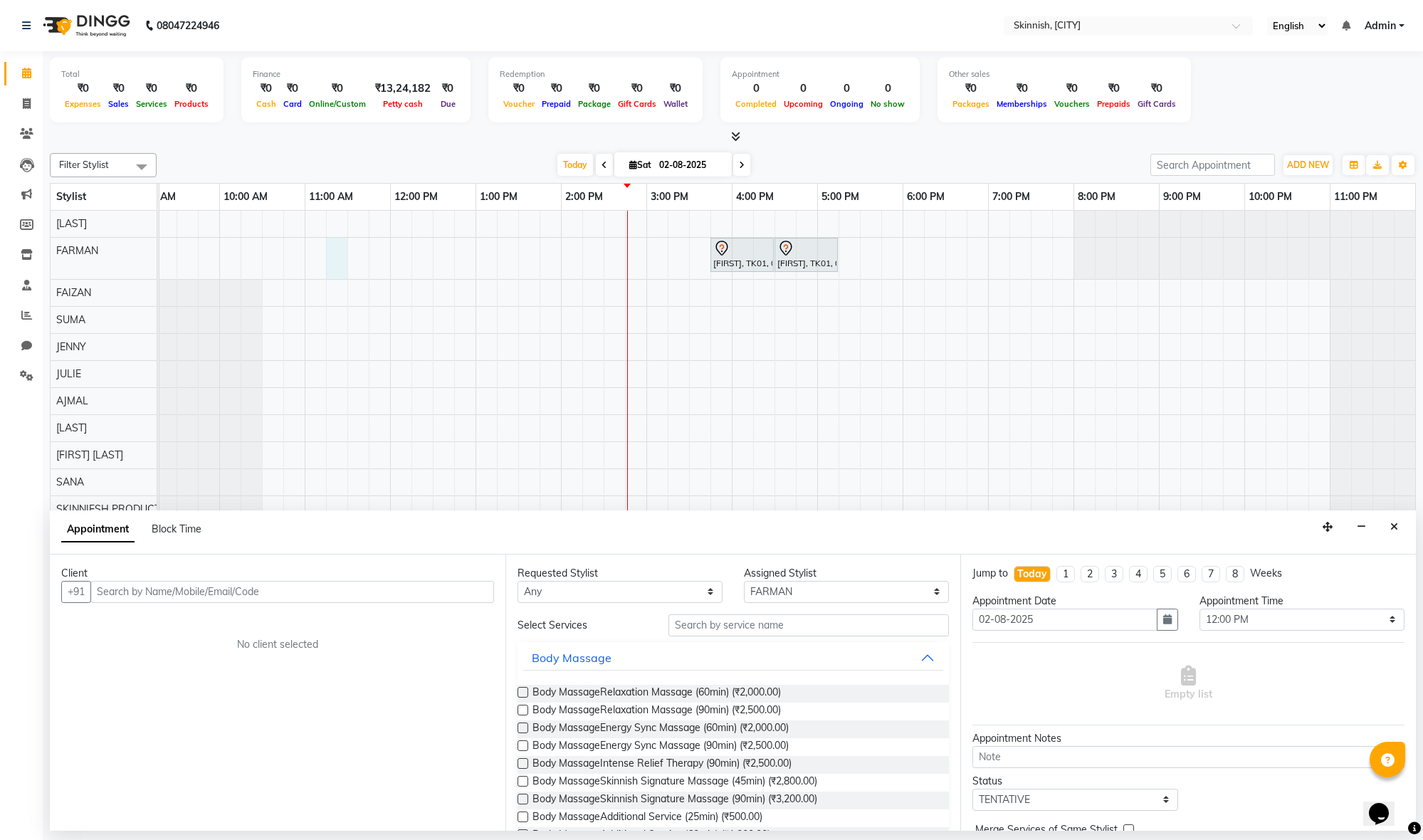 drag, startPoint x: 346, startPoint y: 250, endPoint x: 336, endPoint y: 261, distance: 14.866069 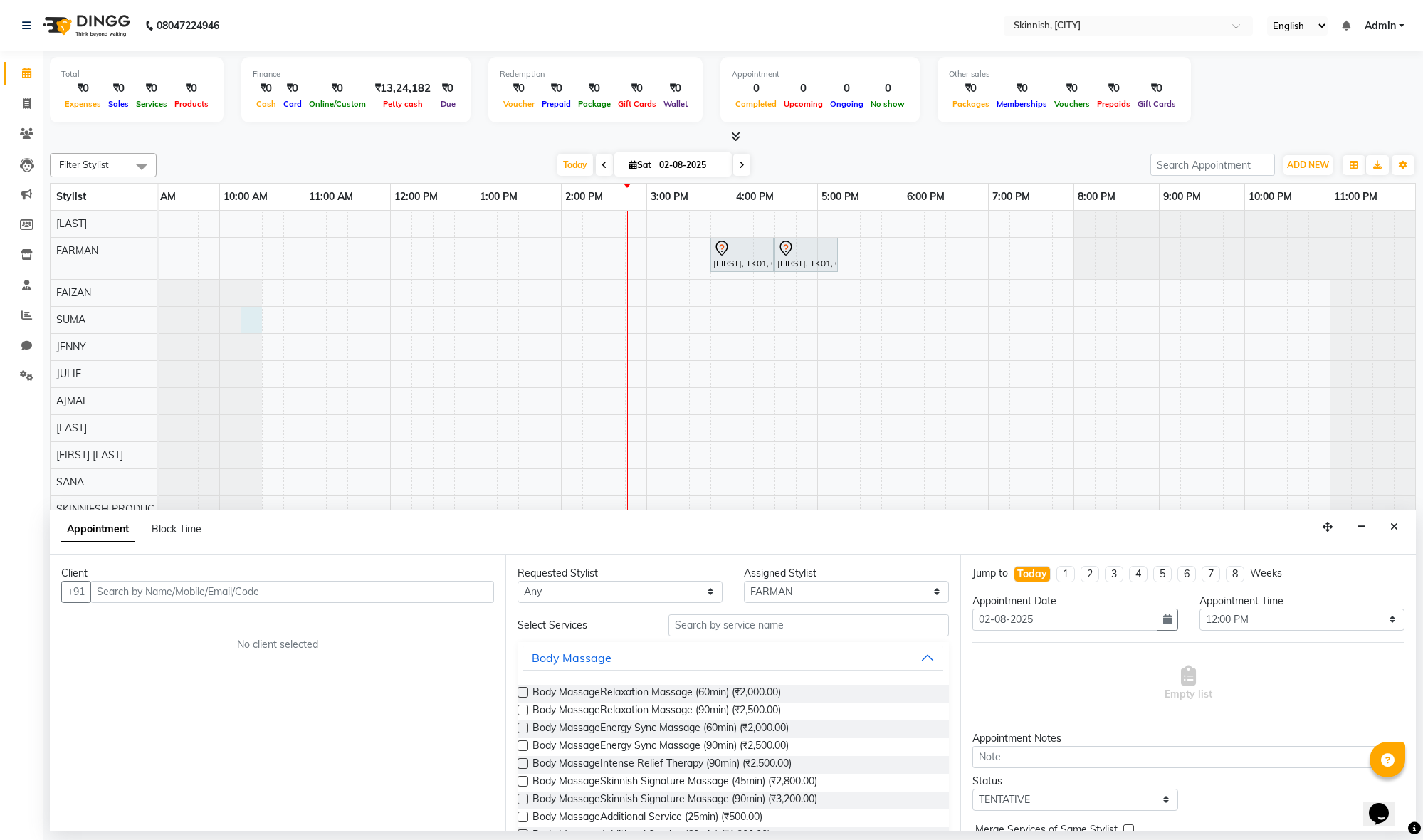 drag, startPoint x: 241, startPoint y: 320, endPoint x: 391, endPoint y: 370, distance: 158.11388 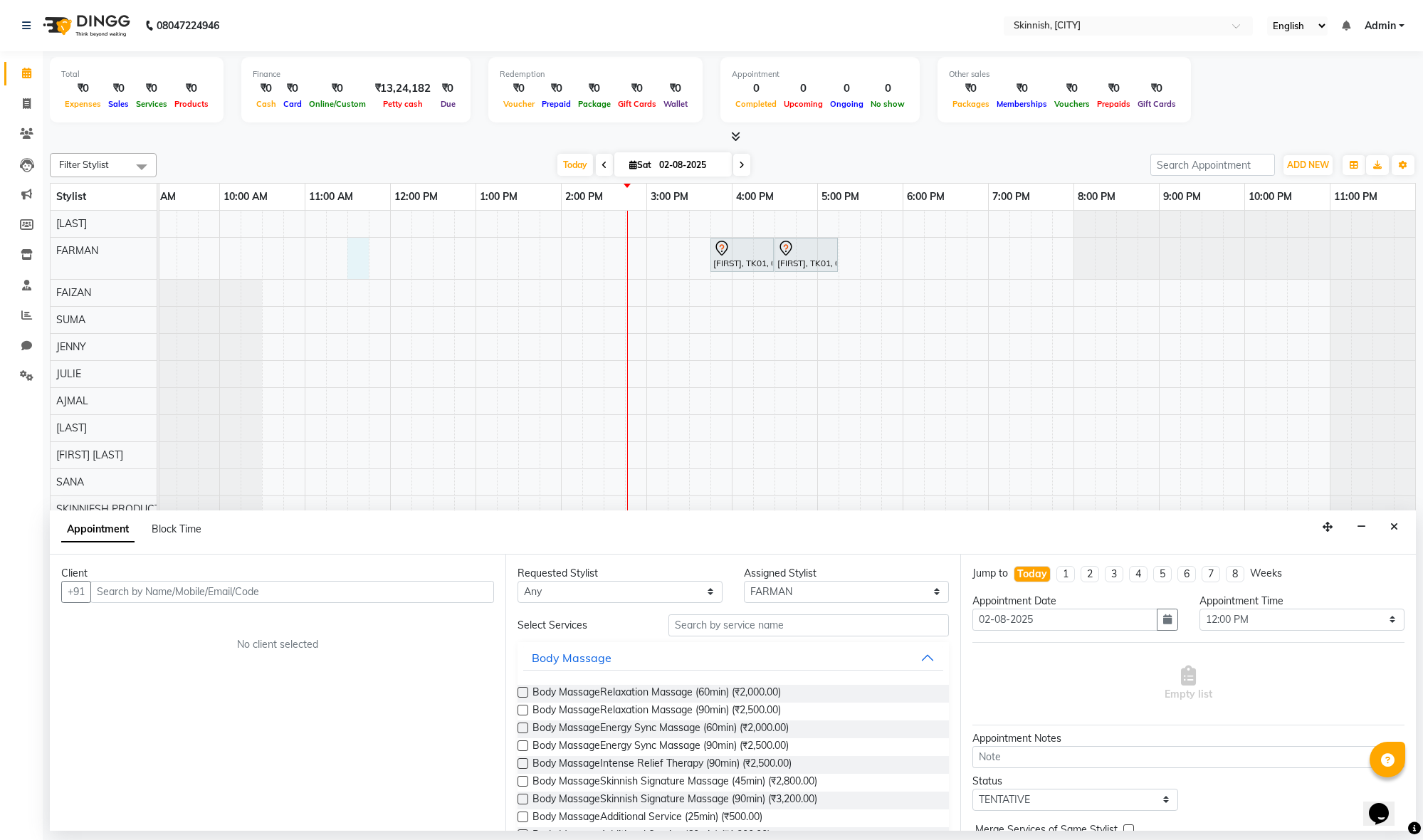 click on "[FIRST], TK01, 03:45 PM-04:30 PM, Clean upAroma clean up             [FIRST], TK01, 04:30 PM-05:15 PM, CUT & STYLINGClassic Haircut" at bounding box center (774, 518) 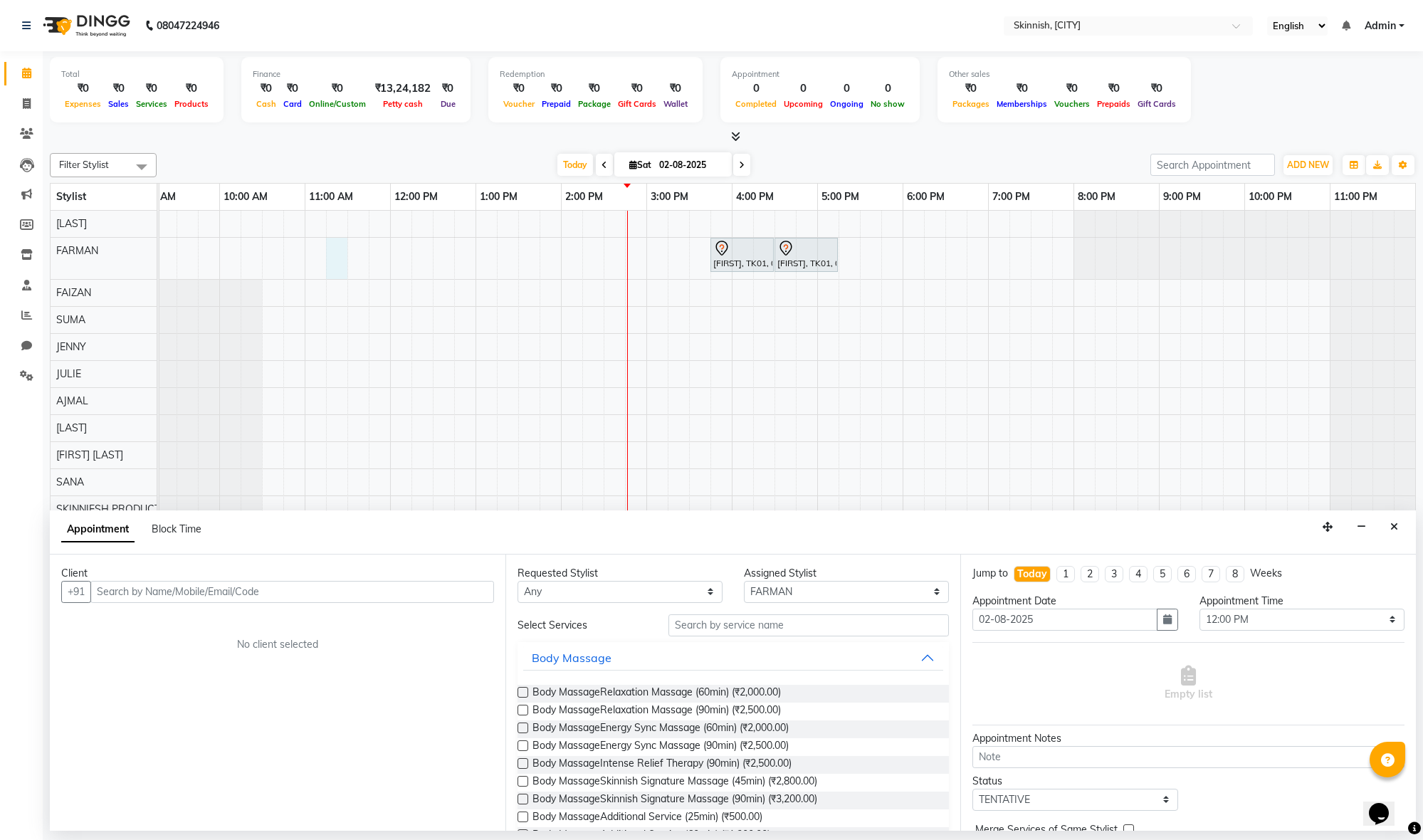 click on "Client +91  No client selected" at bounding box center (278, 693) 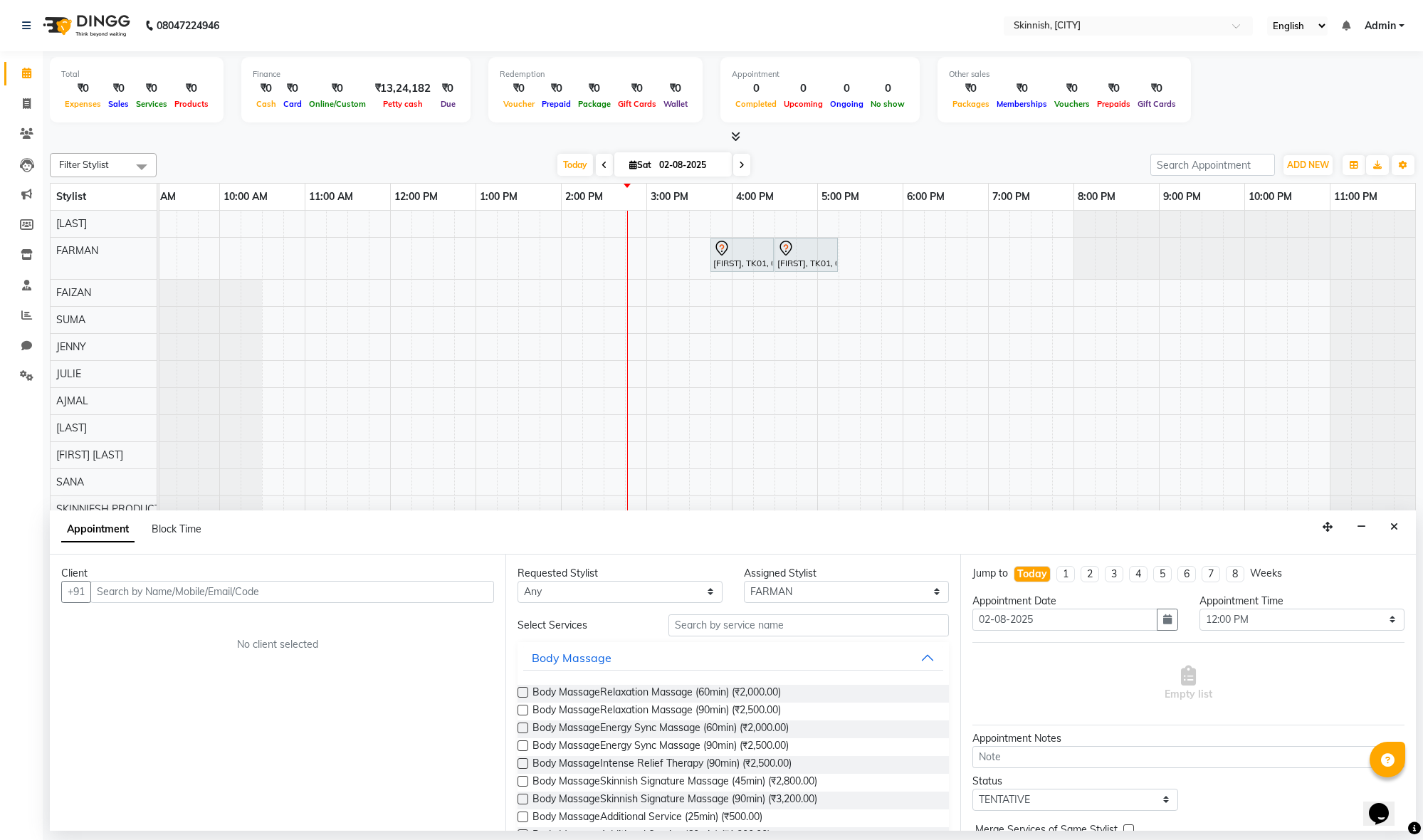 scroll, scrollTop: 0, scrollLeft: 0, axis: both 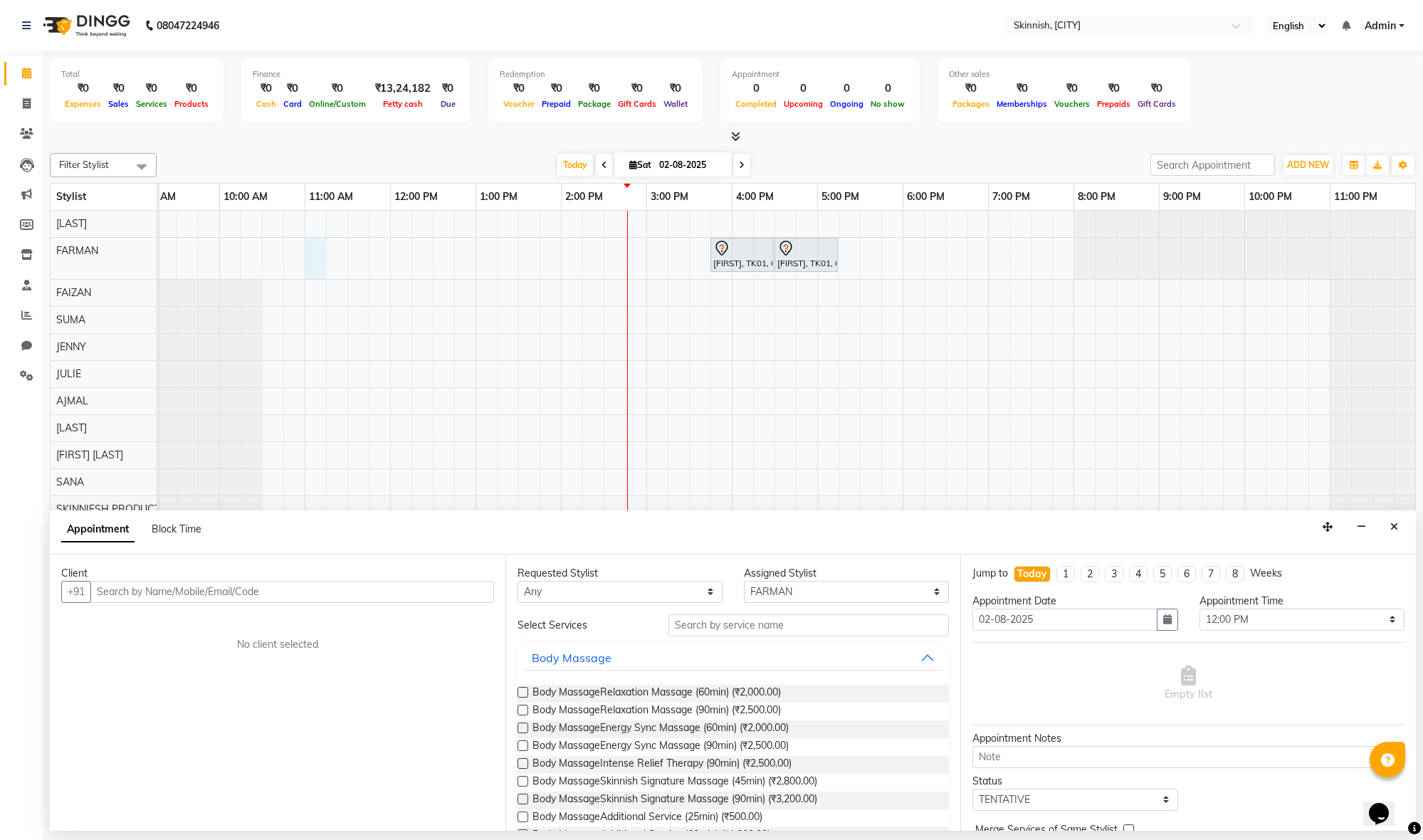click on "[FIRST], TK01, 03:45 PM-04:30 PM, Clean upAroma clean up             [FIRST], TK01, 04:30 PM-05:15 PM, CUT & STYLINGClassic Haircut" at bounding box center (774, 518) 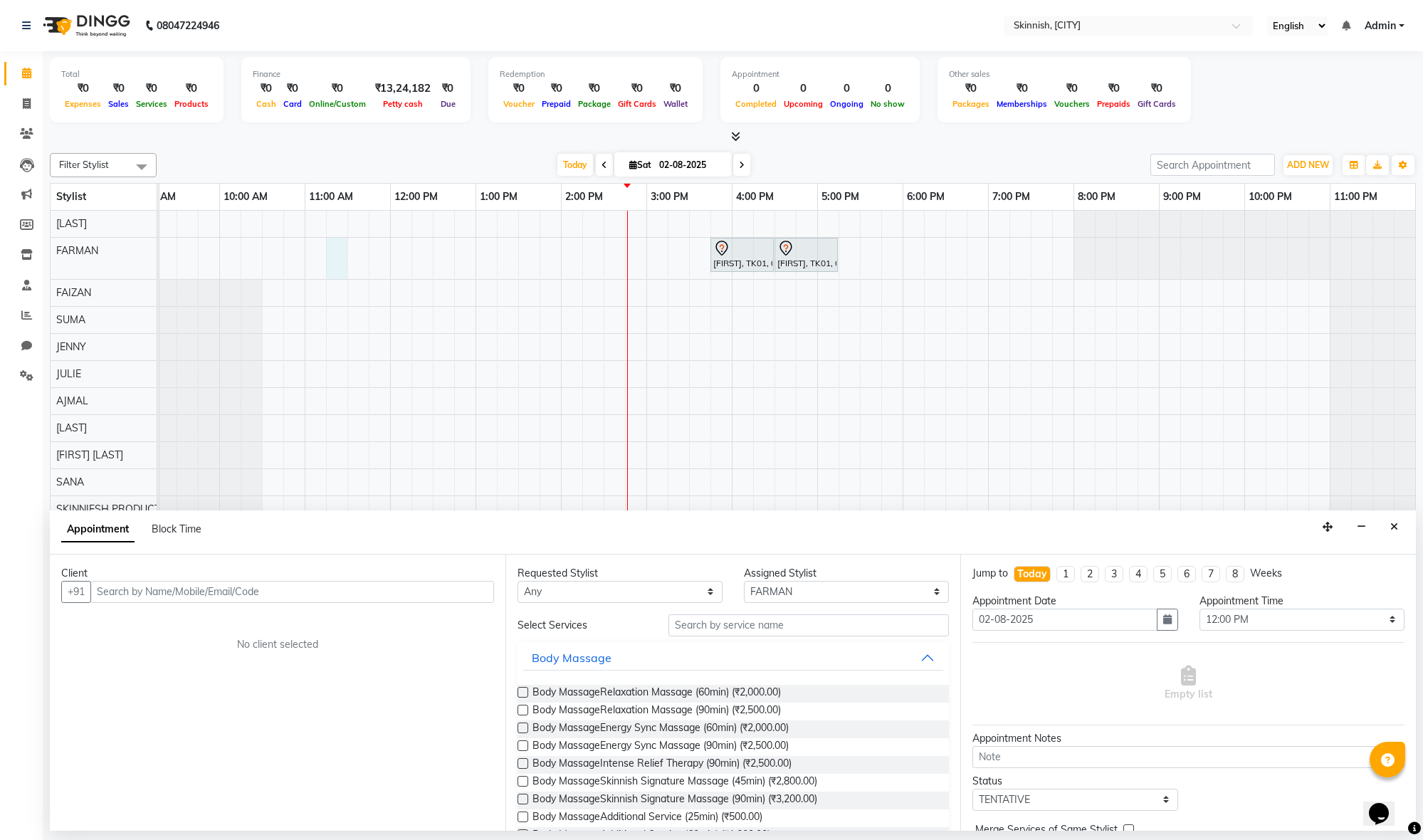 scroll, scrollTop: 0, scrollLeft: 21, axis: horizontal 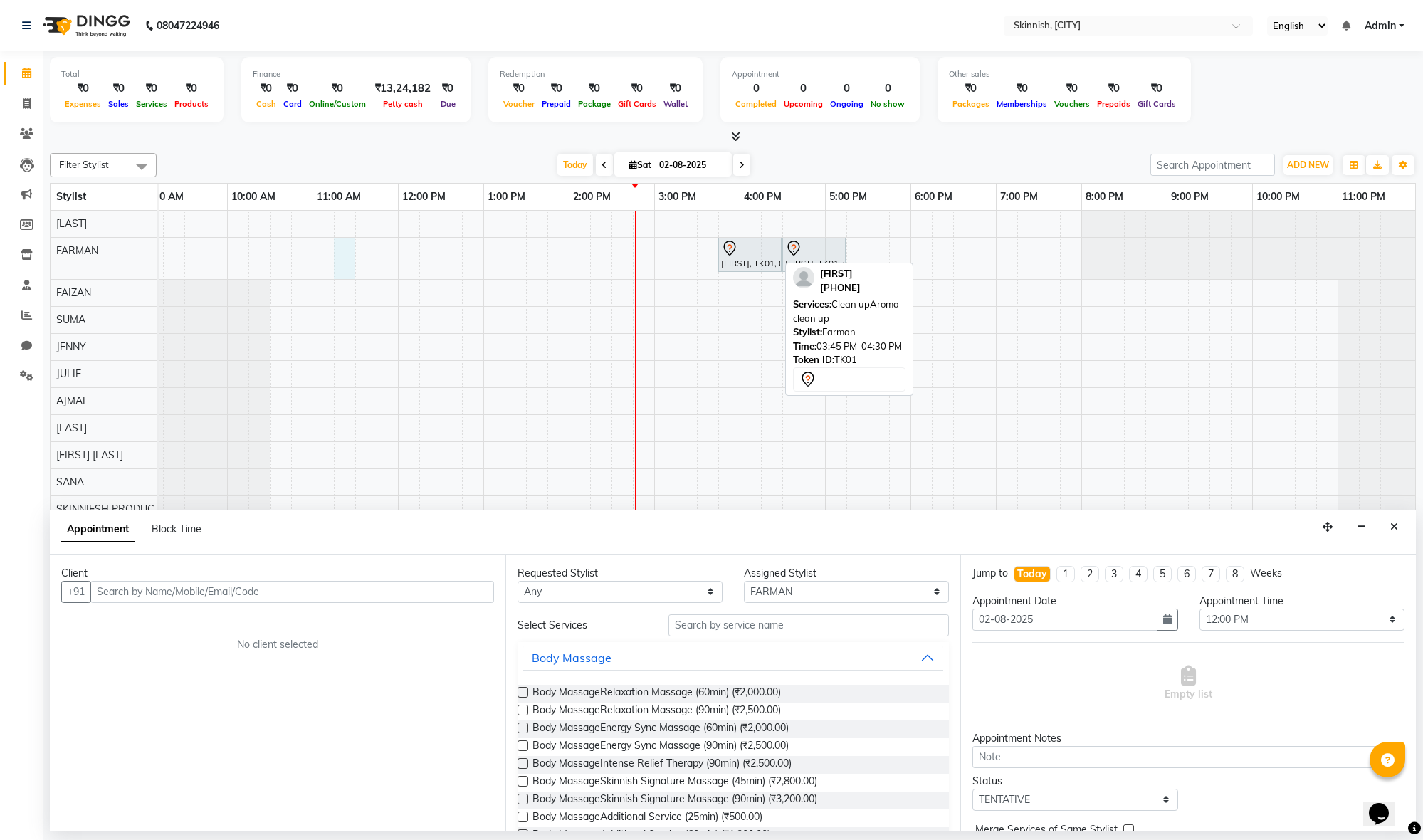 click at bounding box center (750, 248) 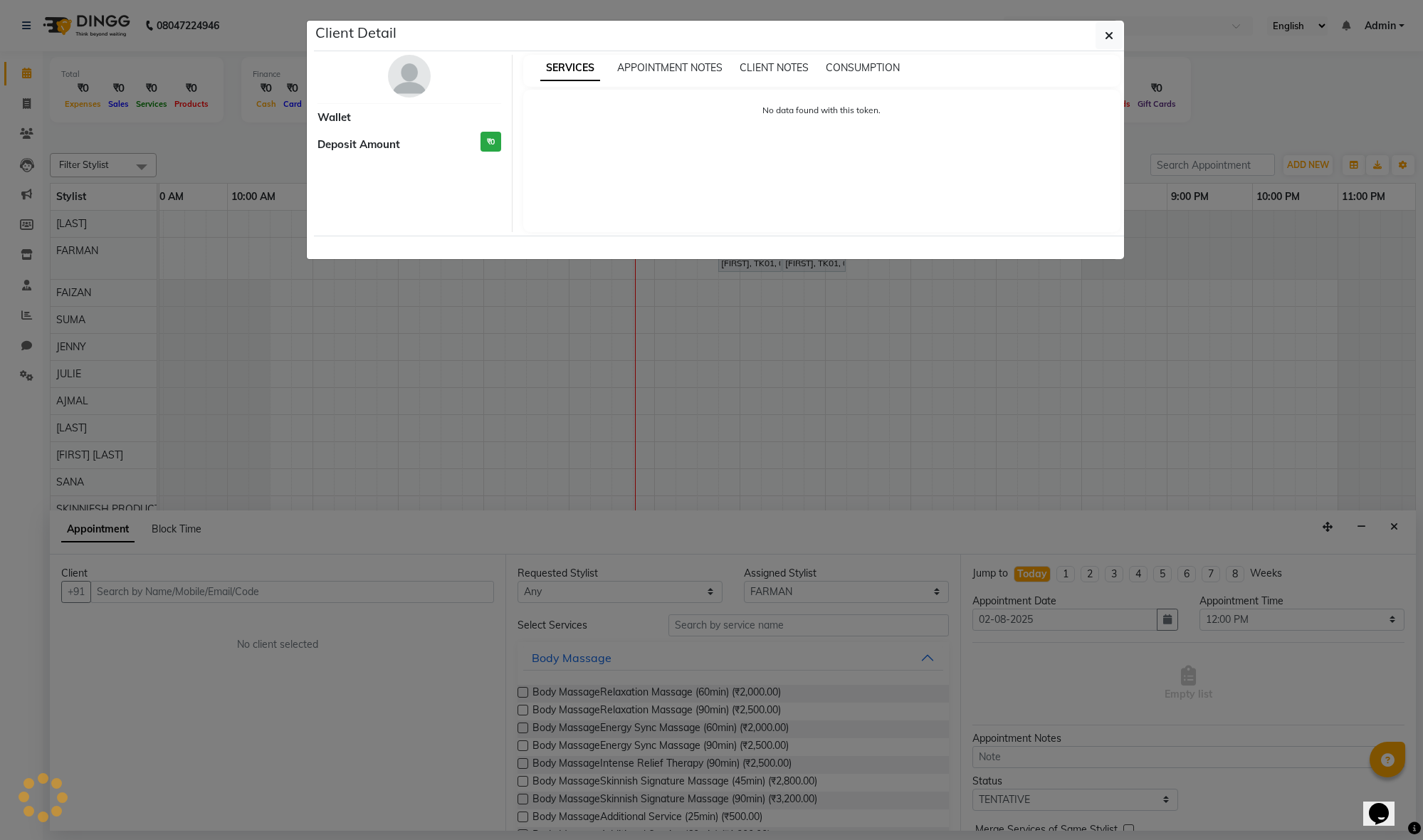 scroll, scrollTop: 0, scrollLeft: 0, axis: both 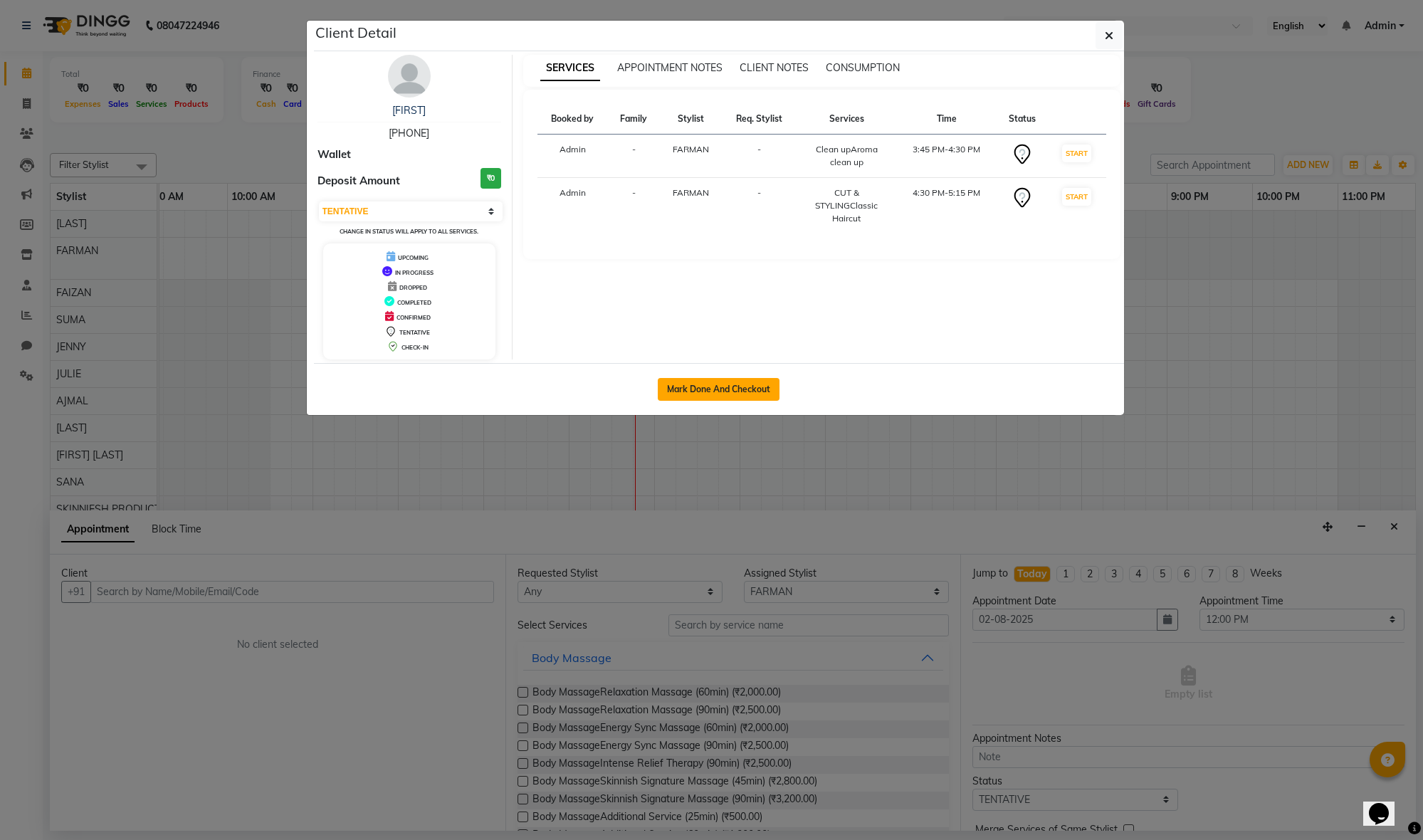 click on "Mark Done And Checkout" 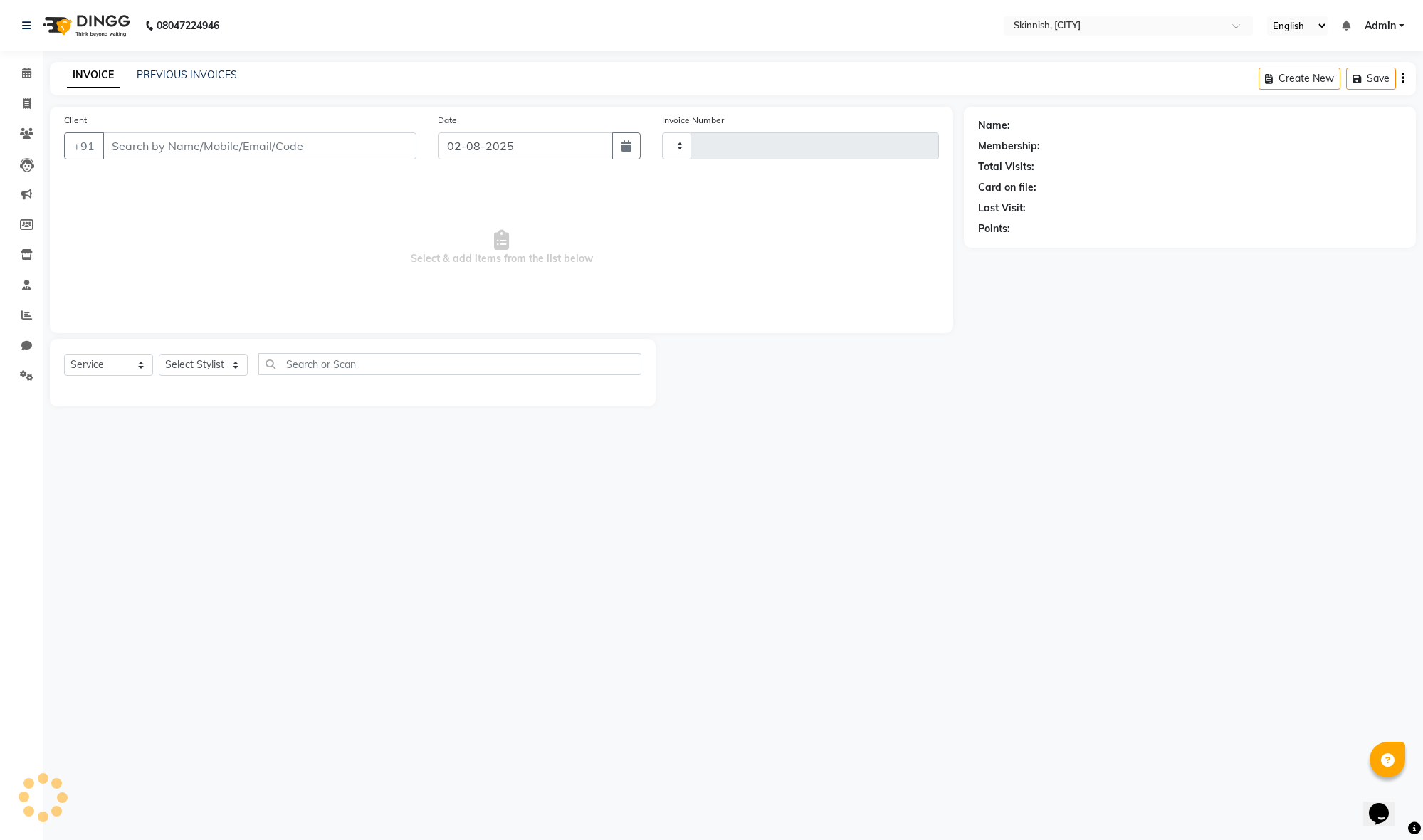 type on "0886" 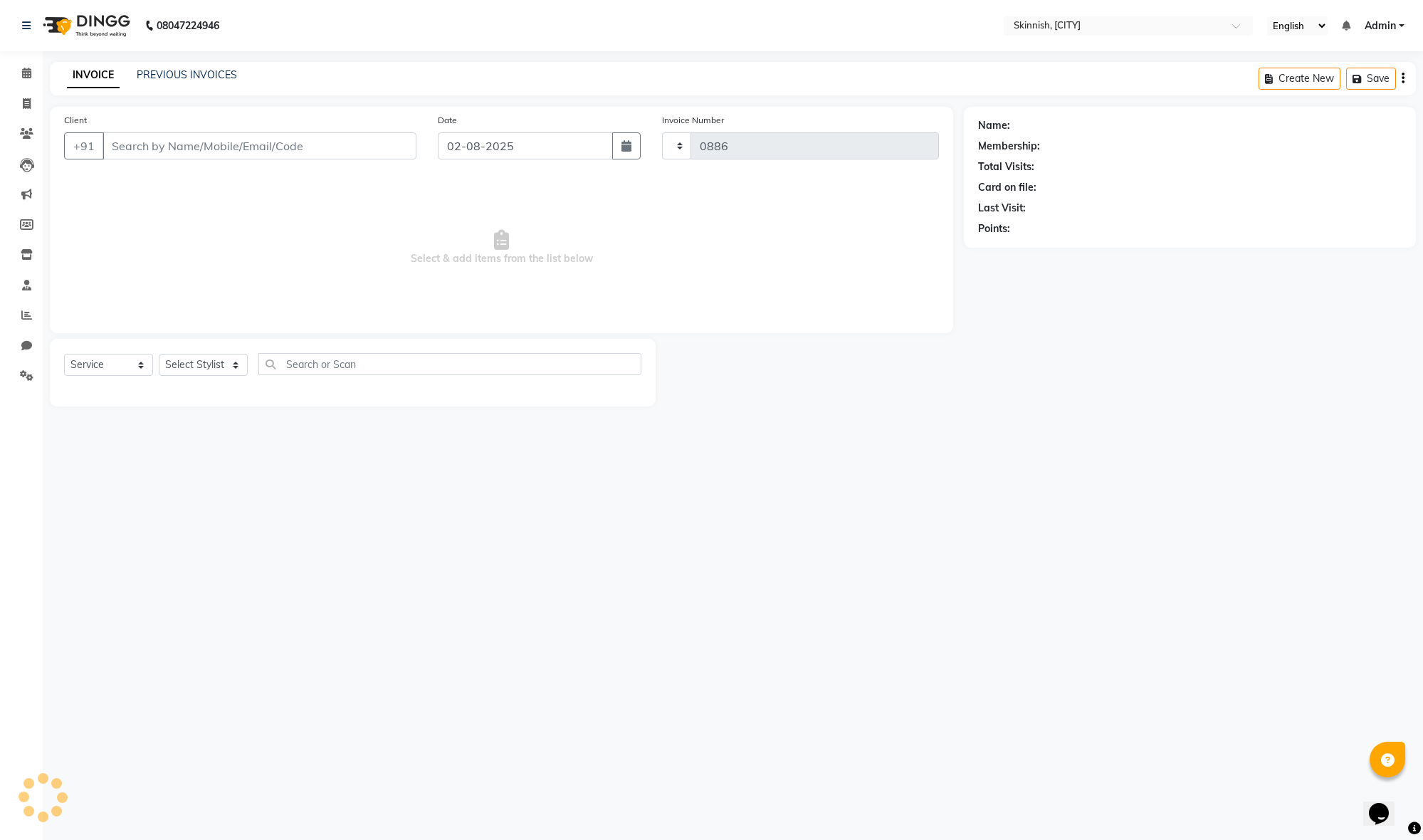 select on "select" 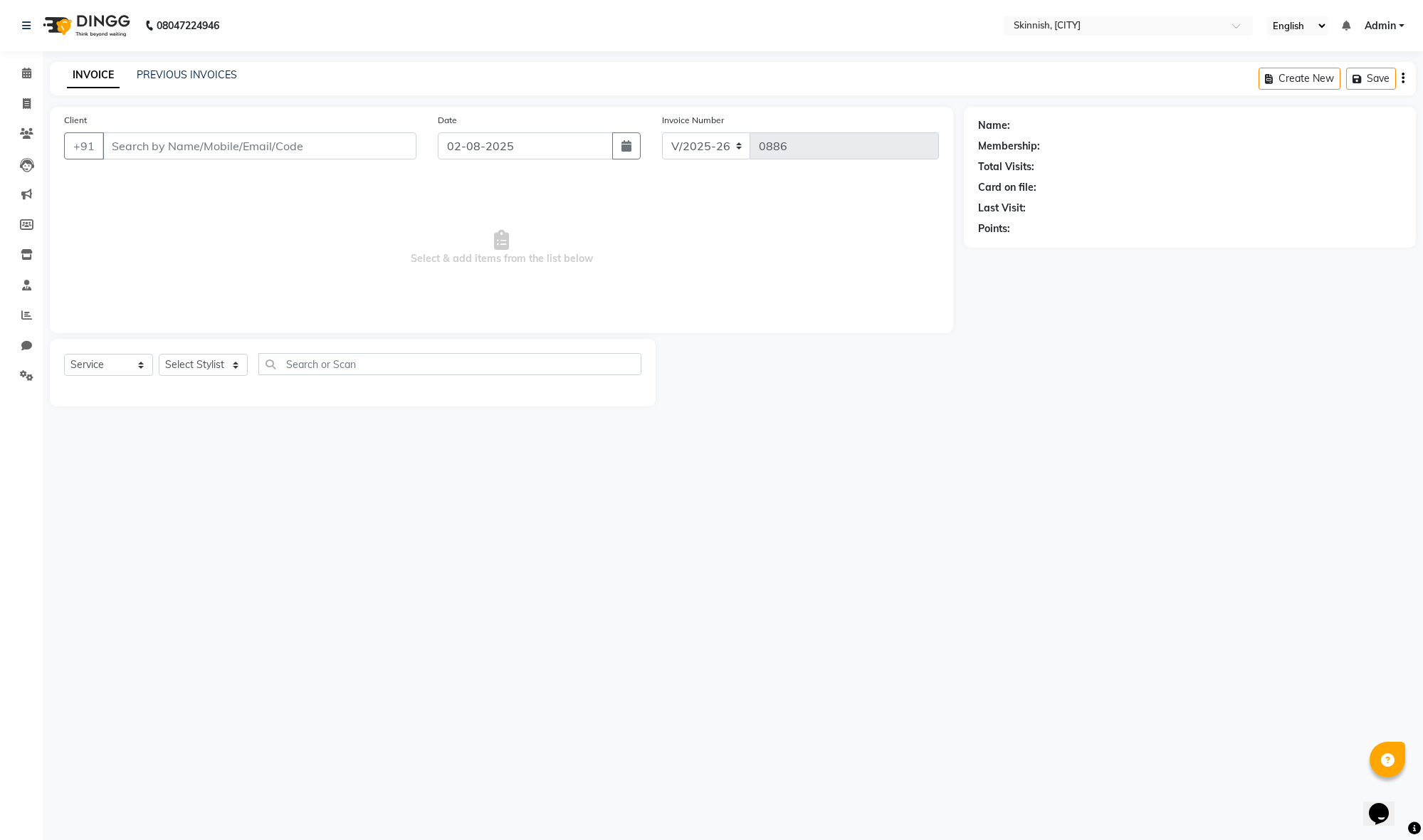 type on "[PHONE]" 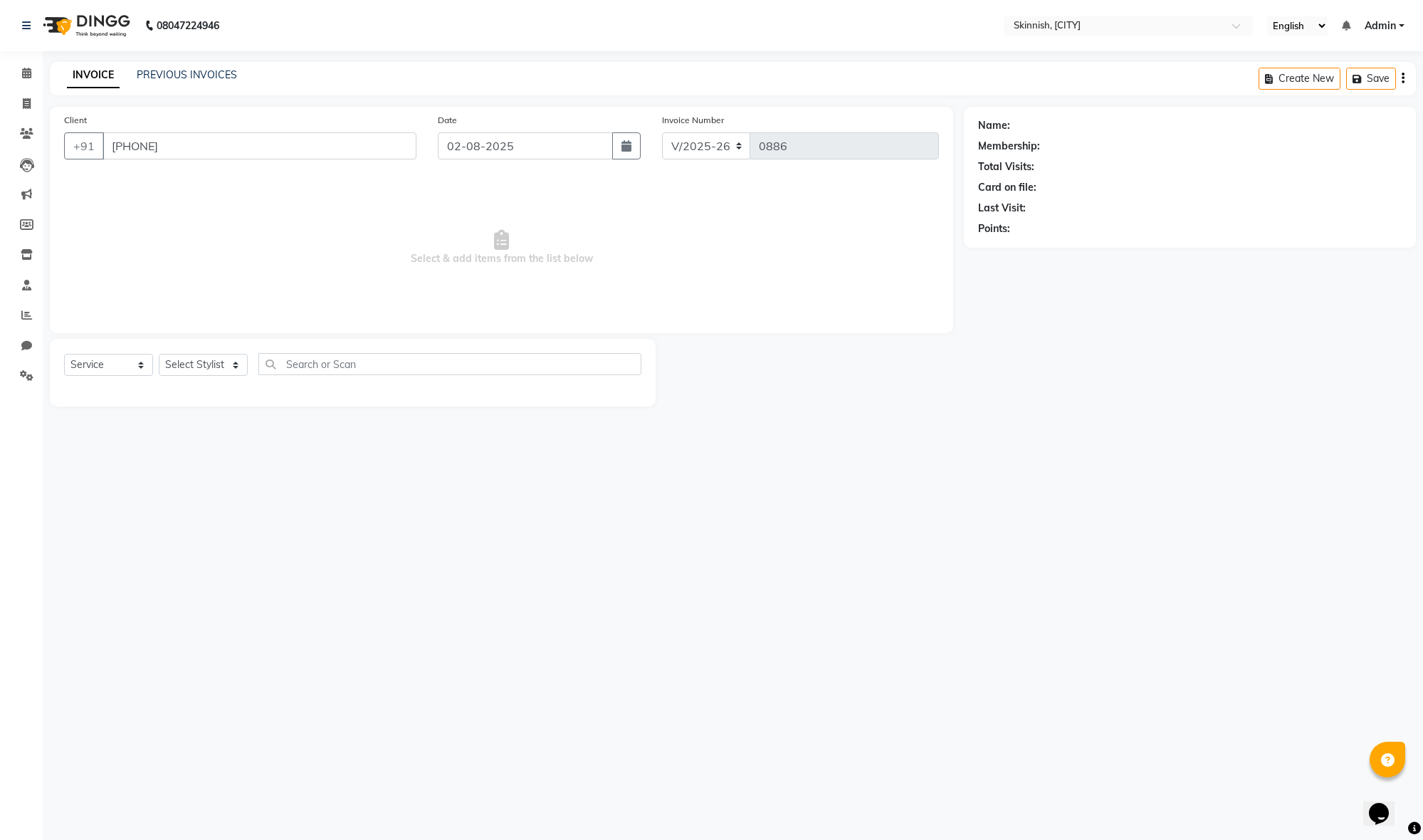 select on "70540" 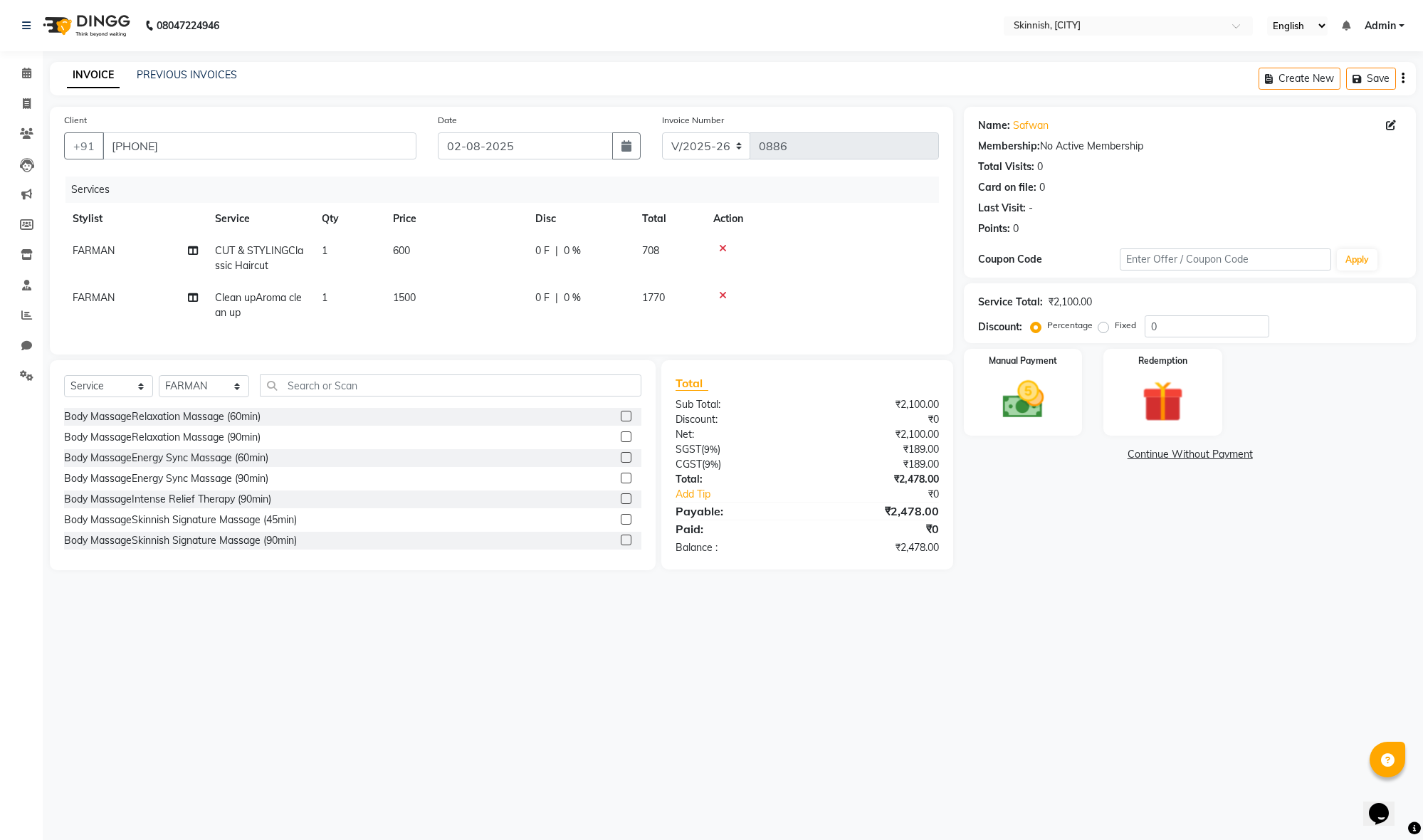 click on "600" 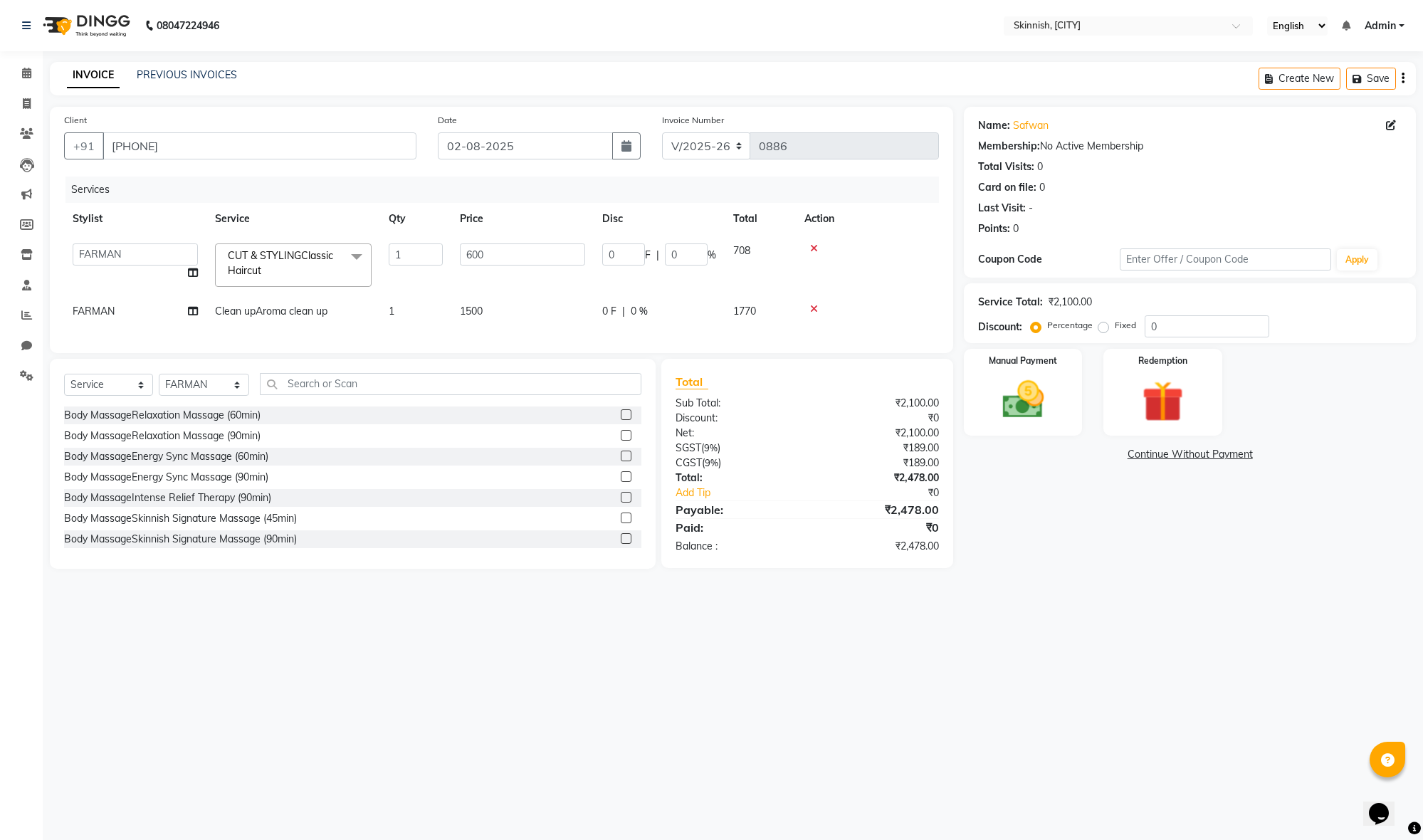 scroll, scrollTop: 0, scrollLeft: 1, axis: horizontal 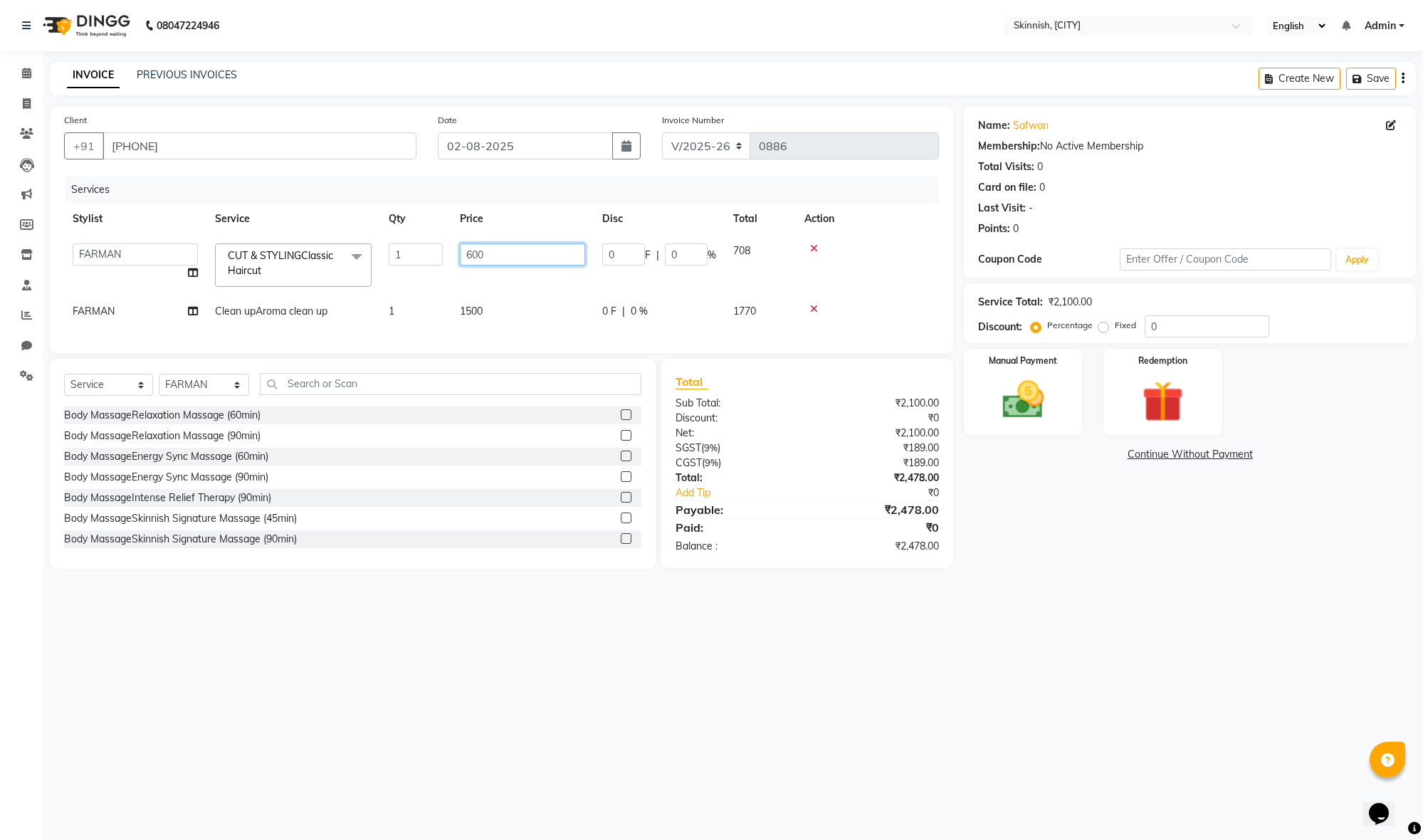 click on "600" 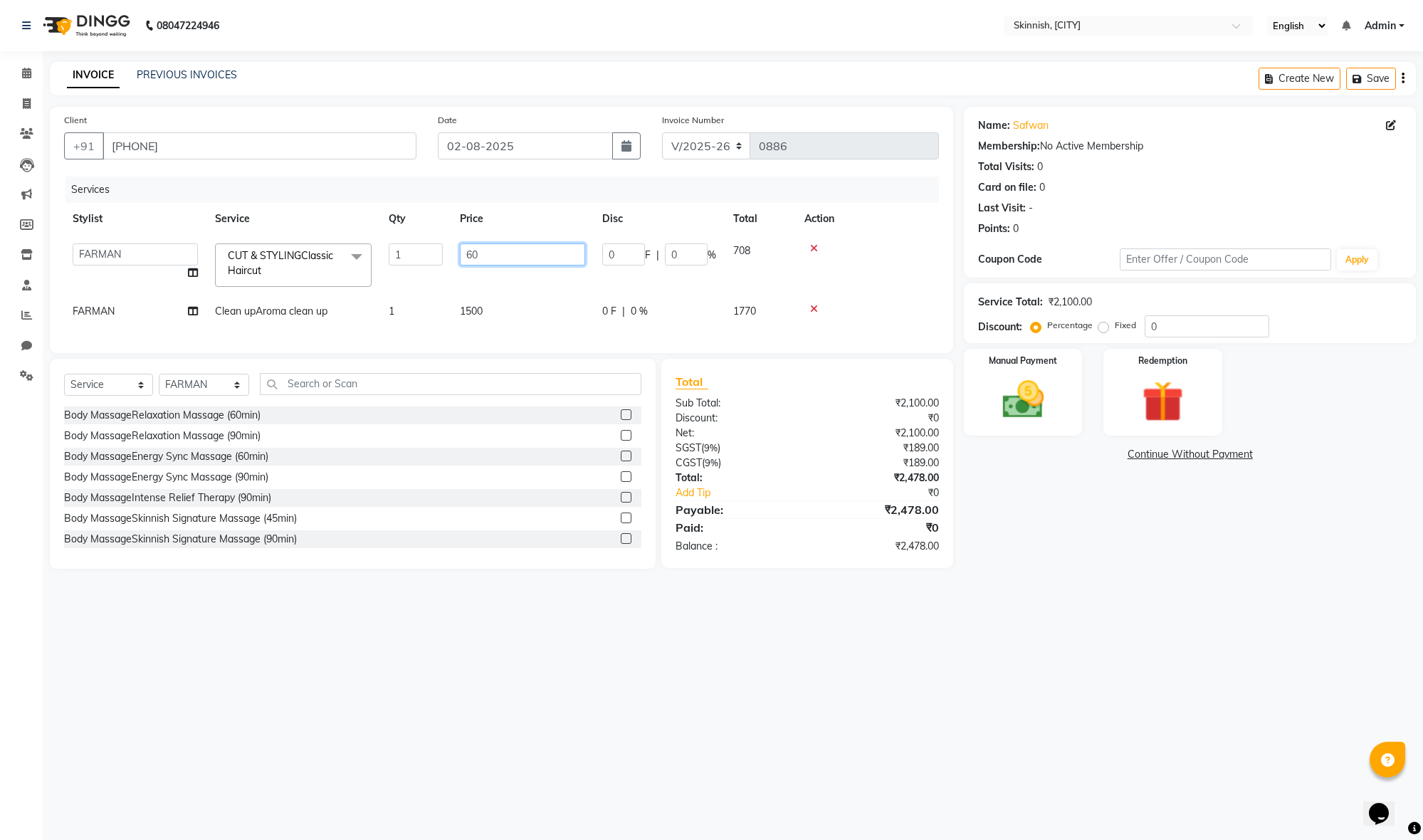 type on "6" 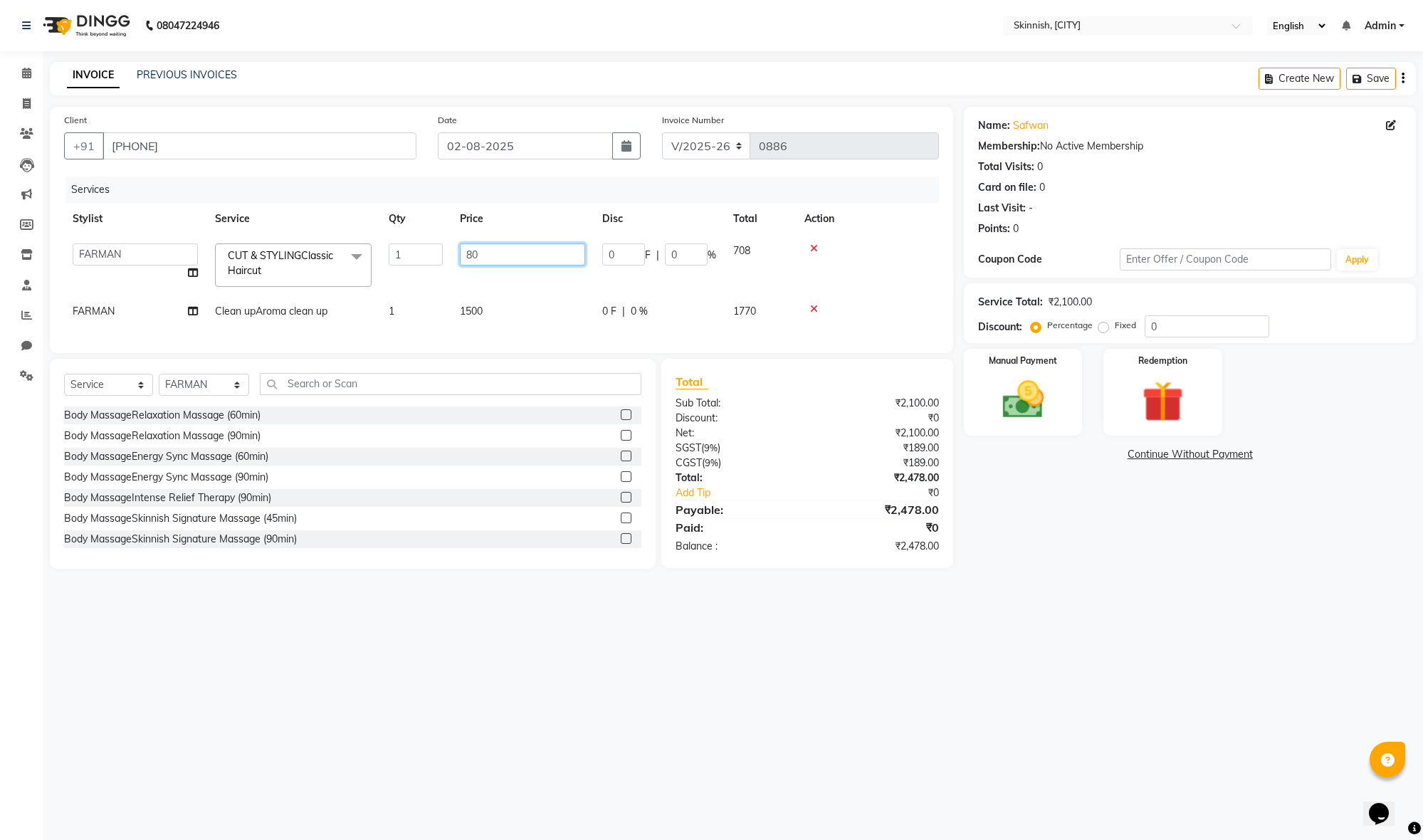 type on "800" 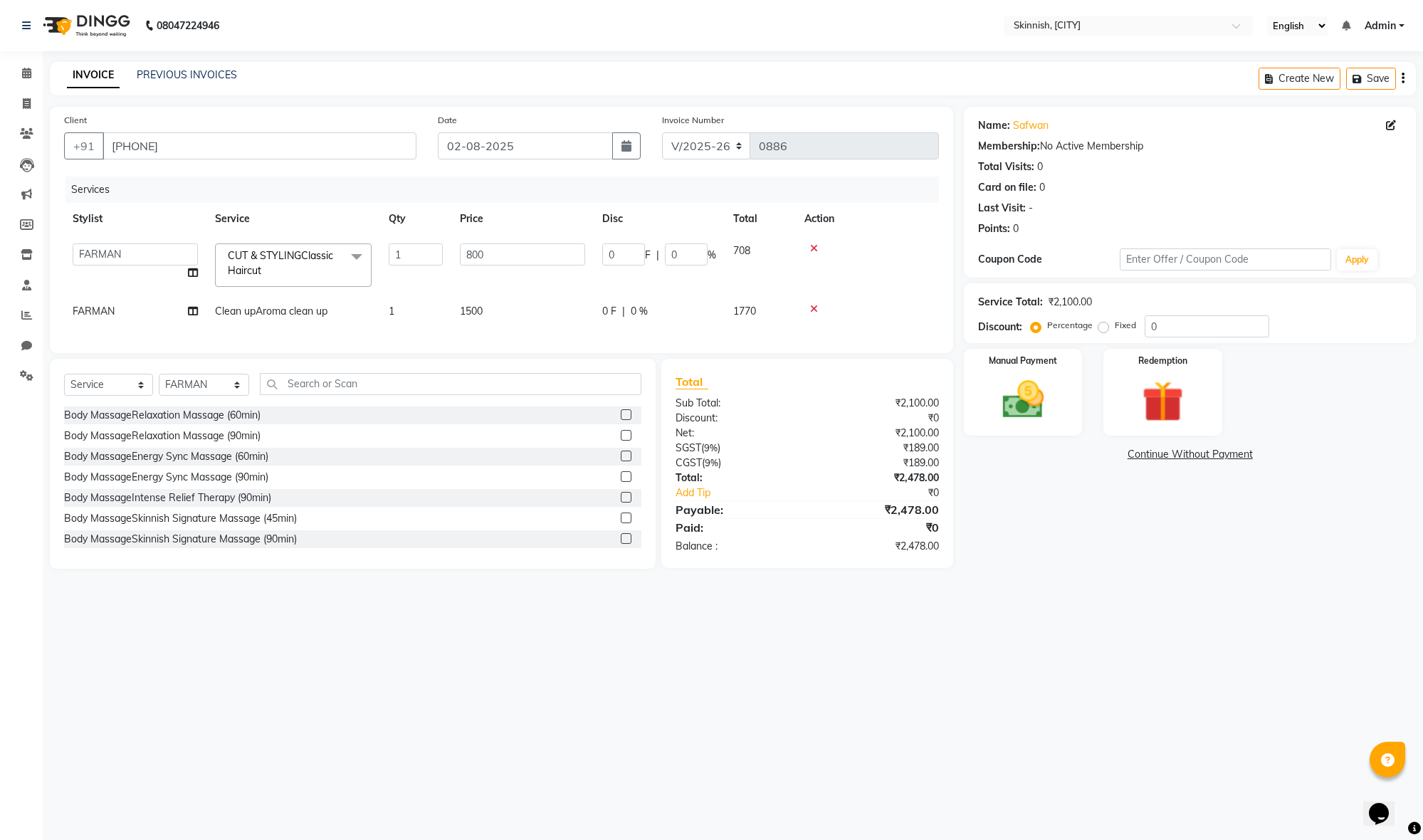 click on "08047224946 Select Location × Skinnish, [CITY] English ENGLISH Español العربية मराठी हिंदी ગુજરાતી தமிழ் 中文 Notifications nothing to show Admin Manage Profile Change Password Sign out  Version:3.15.11  ☀ Skinnish, [CITY]  Calendar  Invoice  Clients  Leads   Marketing  Members  Inventory  Staff  Reports  Chat  Settings Completed InProgress Upcoming Dropped Tentative Check-In Confirm Bookings Generate Report Segments Page Builder INVOICE PREVIOUS INVOICES Create New   Save  Client +91 [PHONE] Date 02-08-2025 Invoice Number V/2025 V/2025-26 0886 Services Stylist Service Qty Price Disc Total Action  AJMAL   CHETHANA    FAIZAN   FARMAN   FIZZA SAYEED   FUKRAAZ   JENNY   JULIE   MASHITHA   OMEGA   RAJ   SANA   SKINNIESH PRODUCTS   SUMA   vinaya  CUT & STYLINGClassic Haircut  x Body MassageRelaxation Massage (60min) Body MassageRelaxation Massage (90min) Body MassageEnergy Sync Massage (60min) Body MassageEnergy Sync Massage (90min) Chin 1" at bounding box center [711, 420] 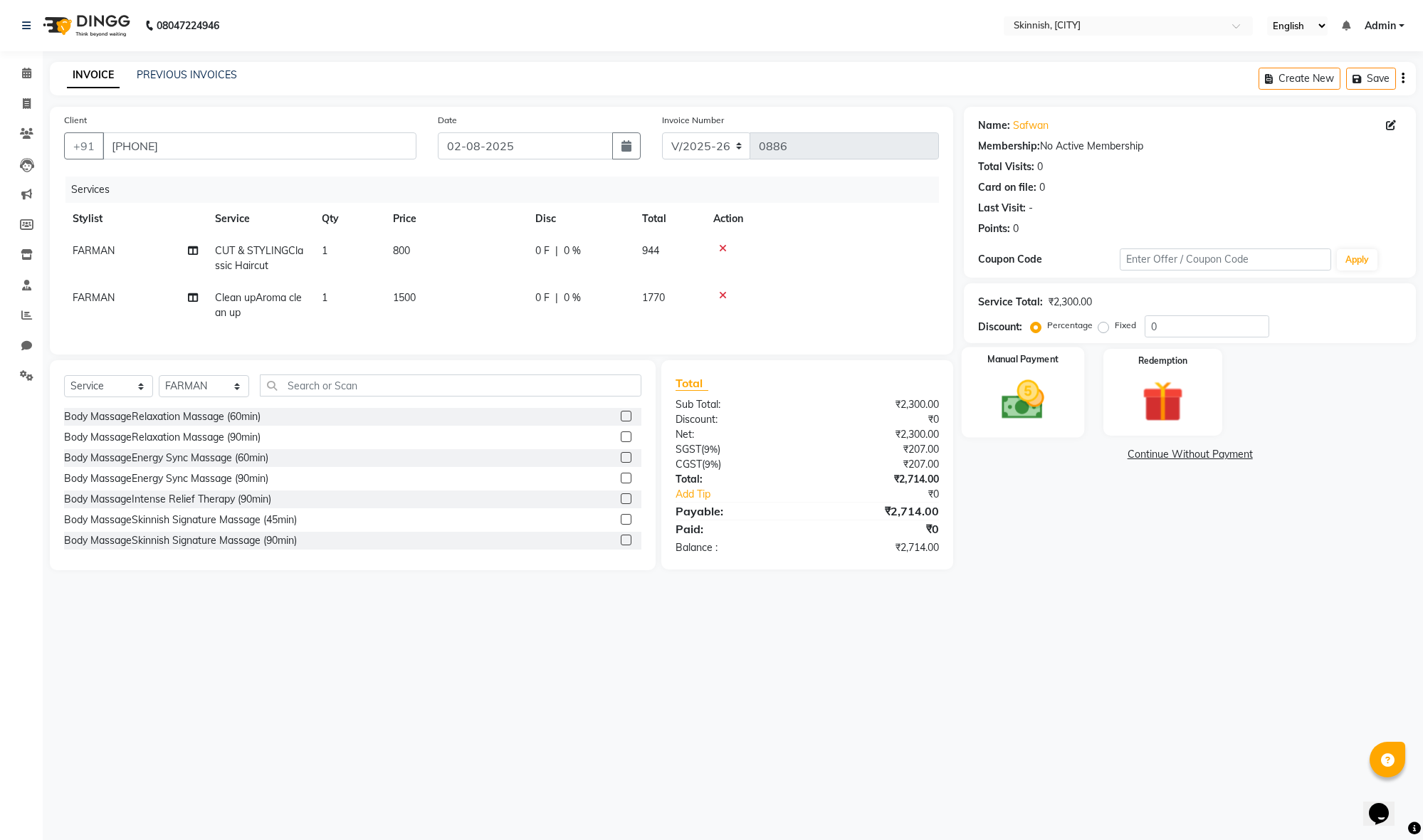 drag, startPoint x: 999, startPoint y: 409, endPoint x: 1001, endPoint y: 429, distance: 20.099751 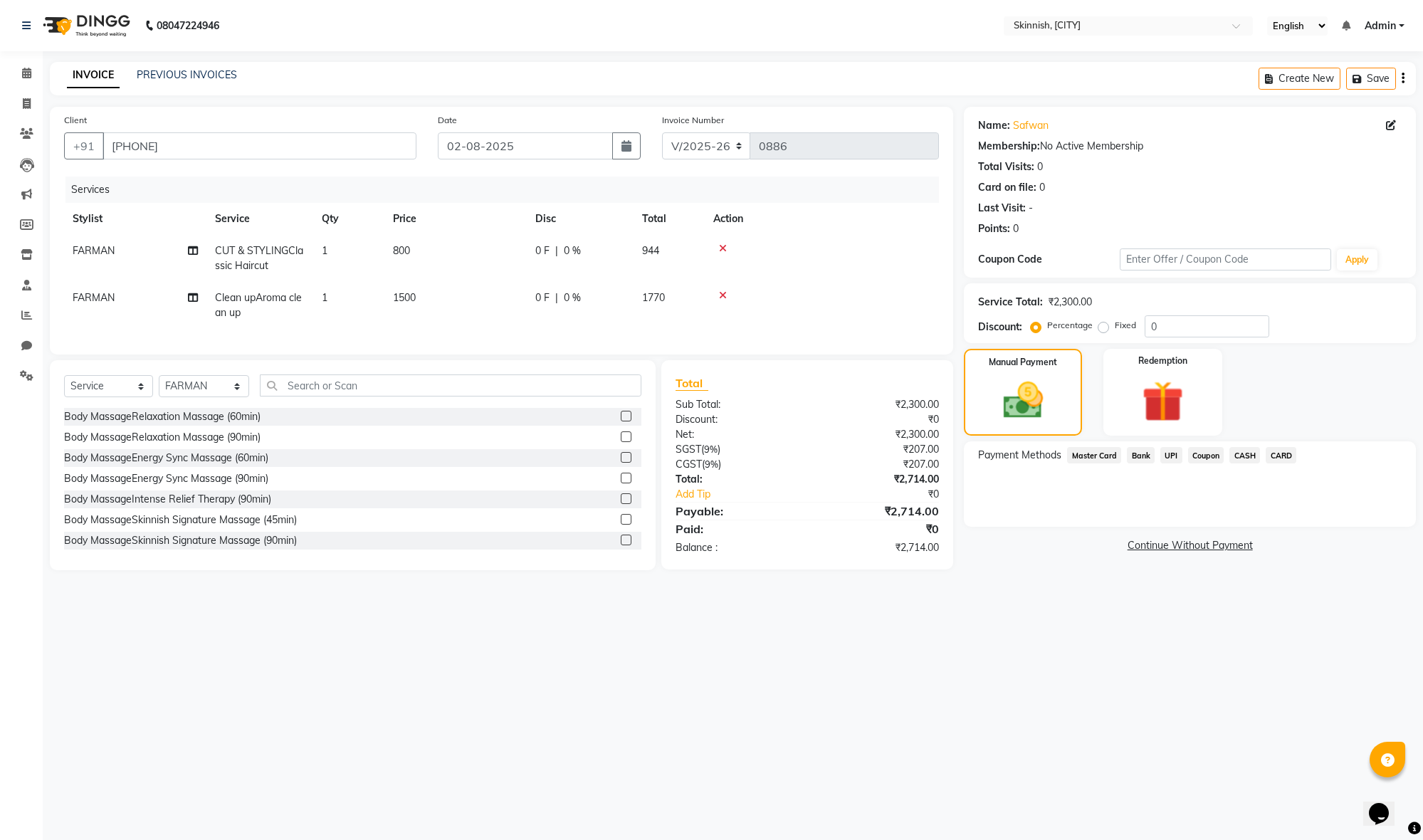 click on "CASH" 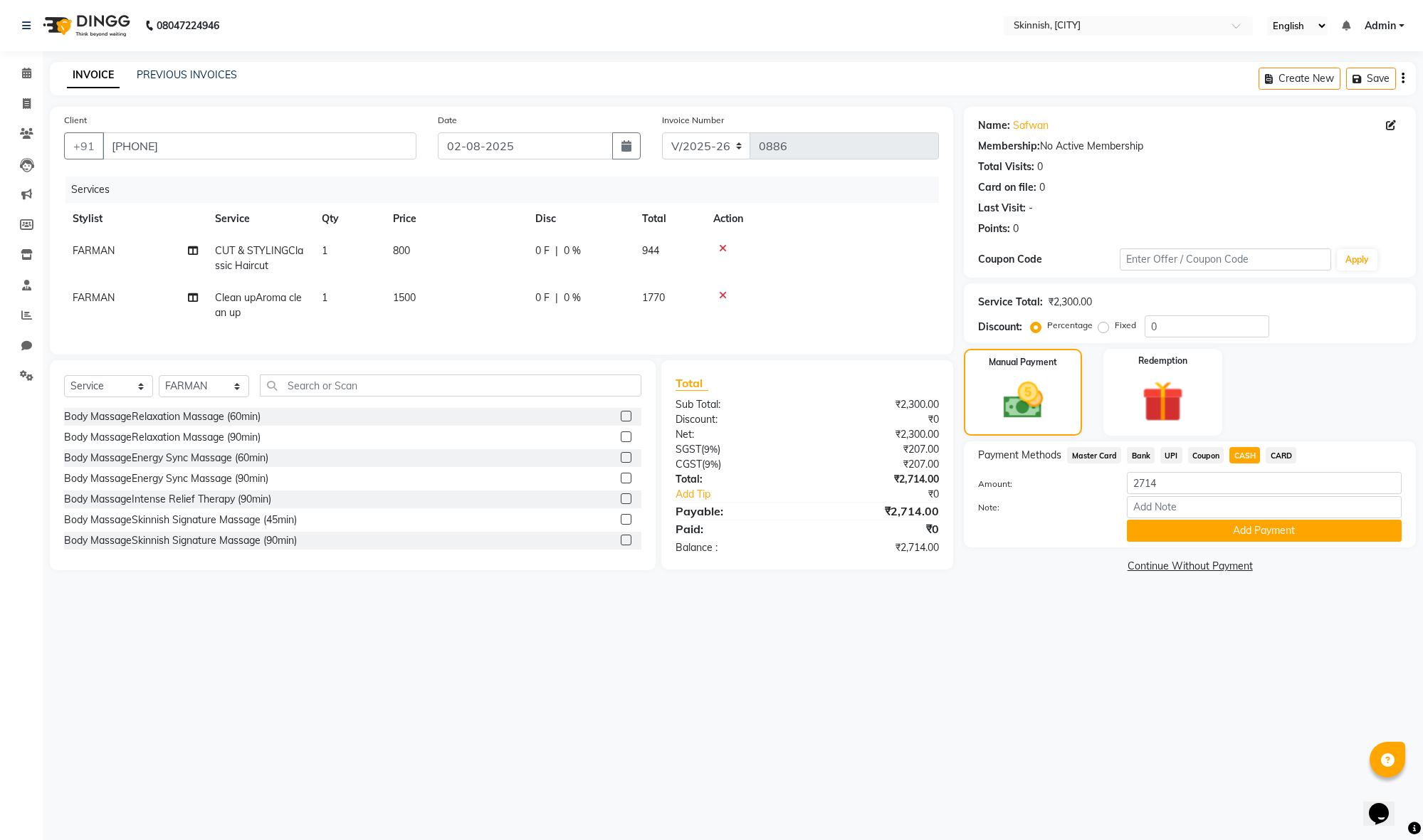 scroll, scrollTop: 1, scrollLeft: -1, axis: both 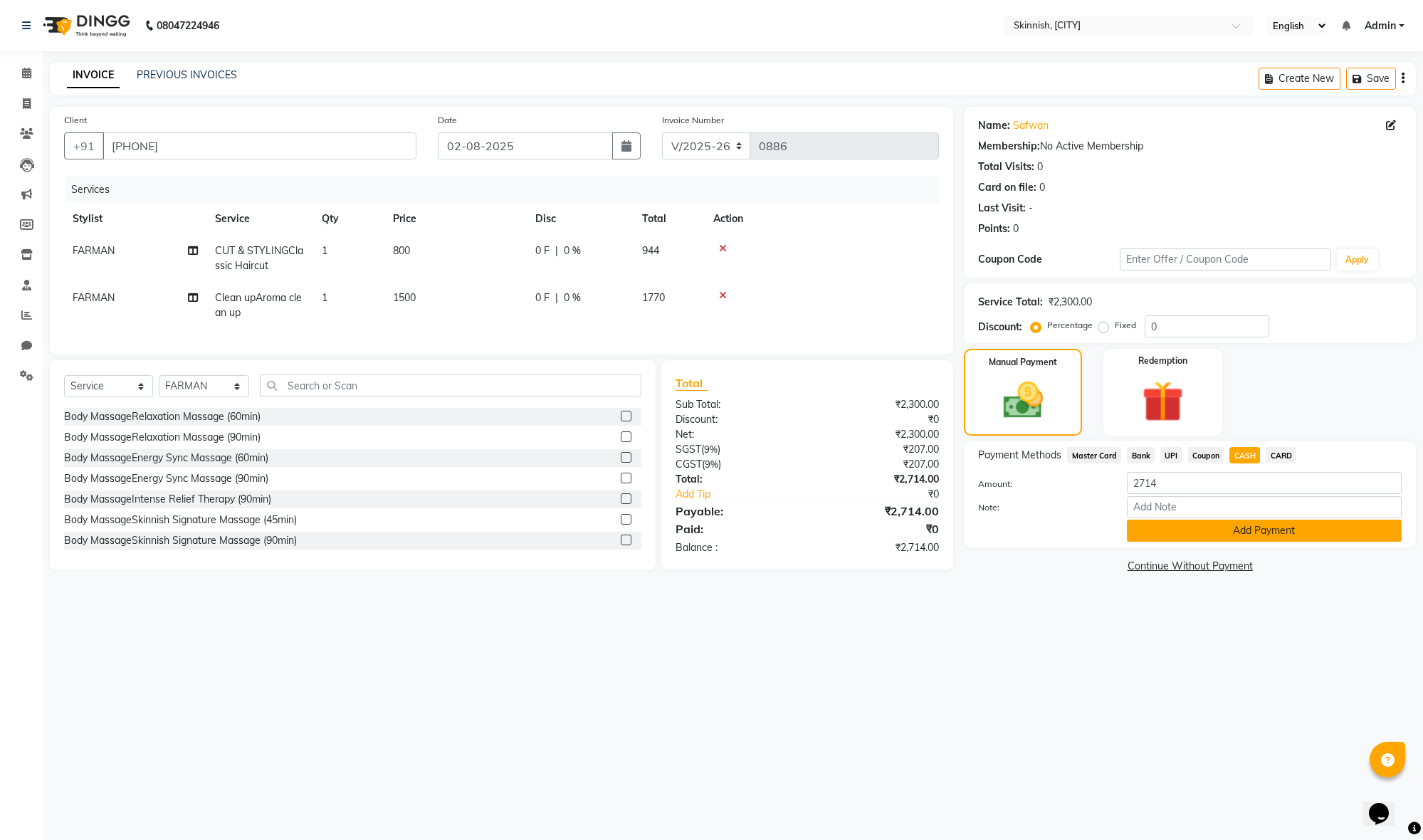 click on "Add Payment" 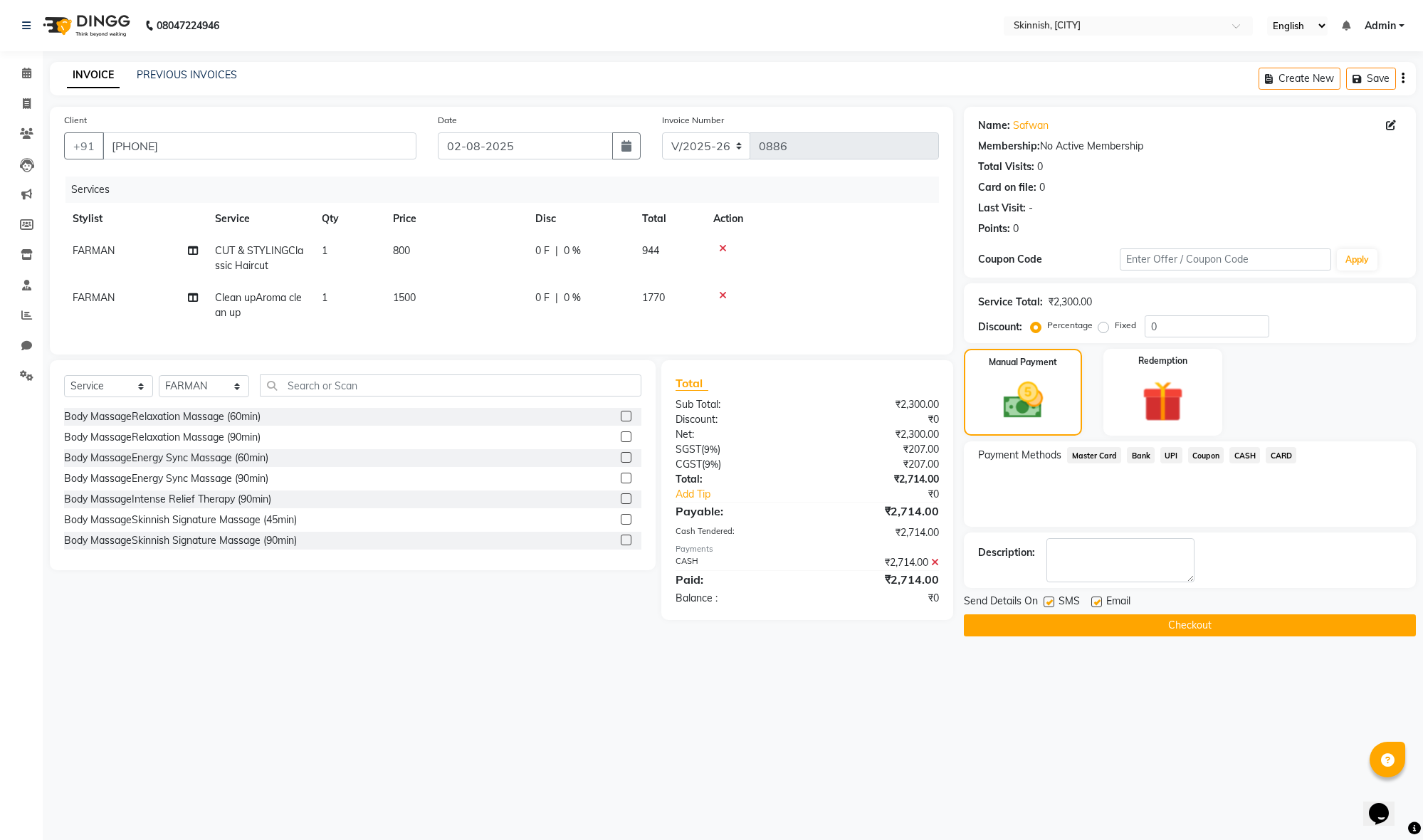 scroll, scrollTop: 0, scrollLeft: 0, axis: both 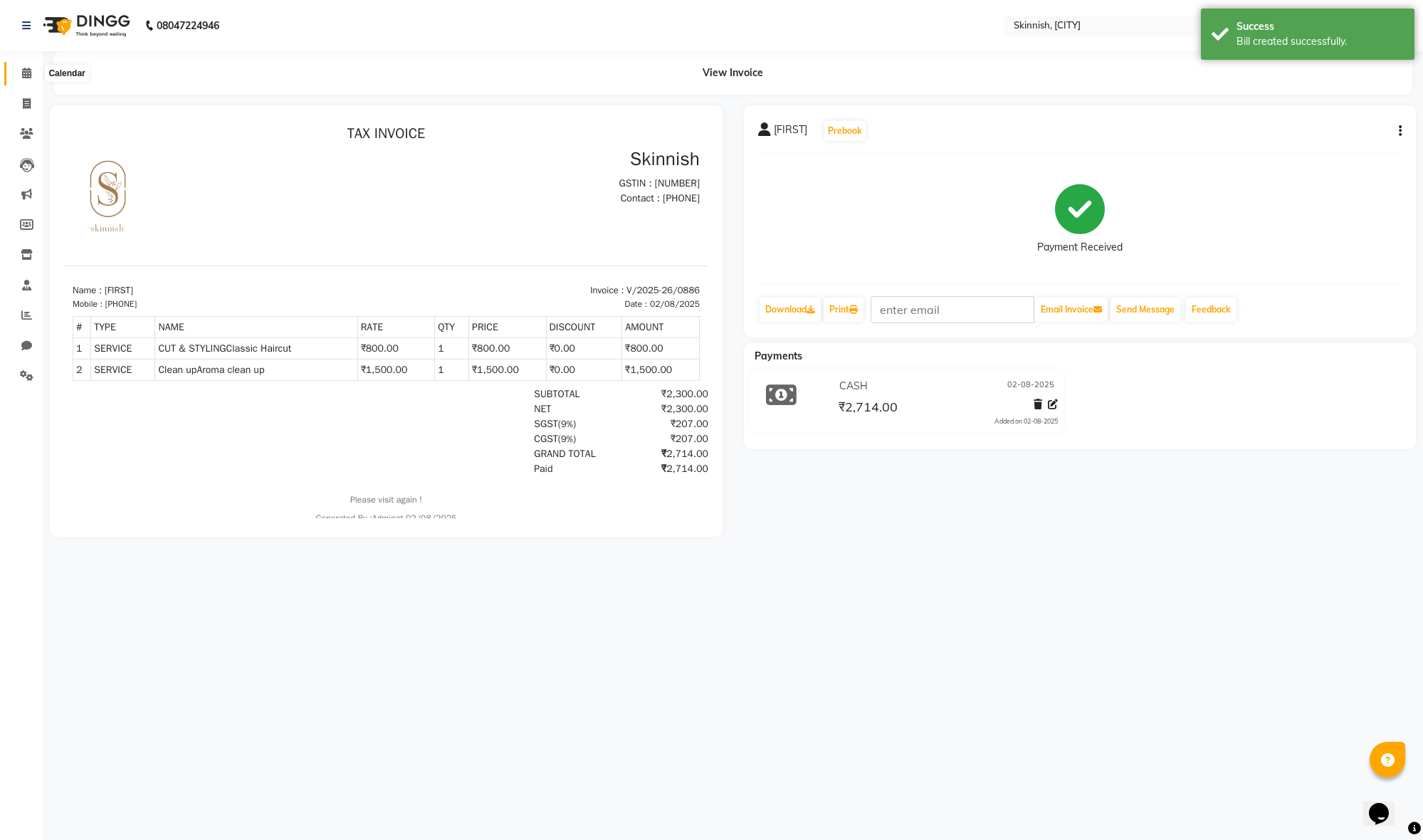 click 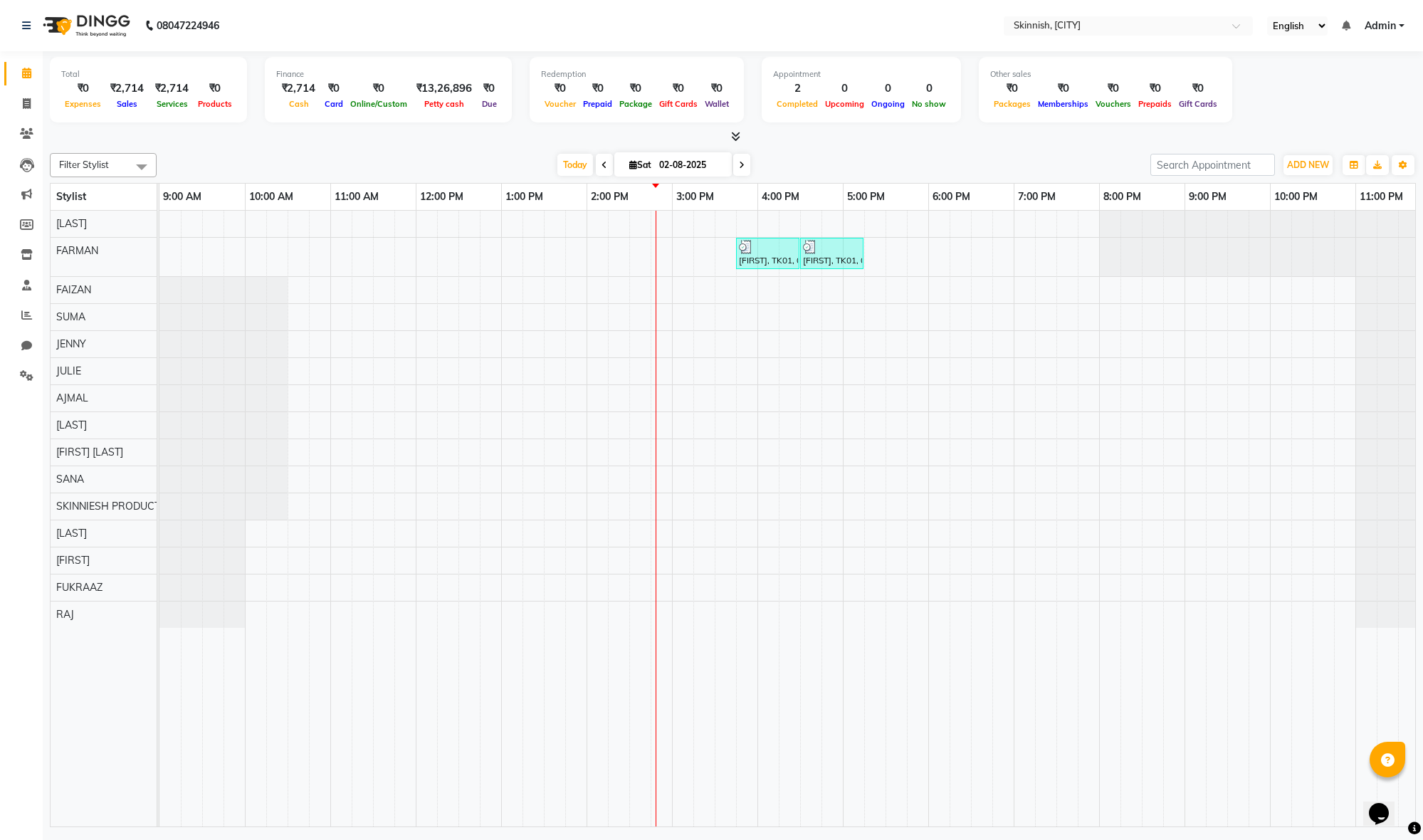 click on "[FIRST], TK01, 03:45 PM-04:30 PM, Clean upAroma clean up     [FIRST], TK01, 04:30 PM-05:15 PM, CUT & STYLINGClassic Haircut" at bounding box center [800, 518] 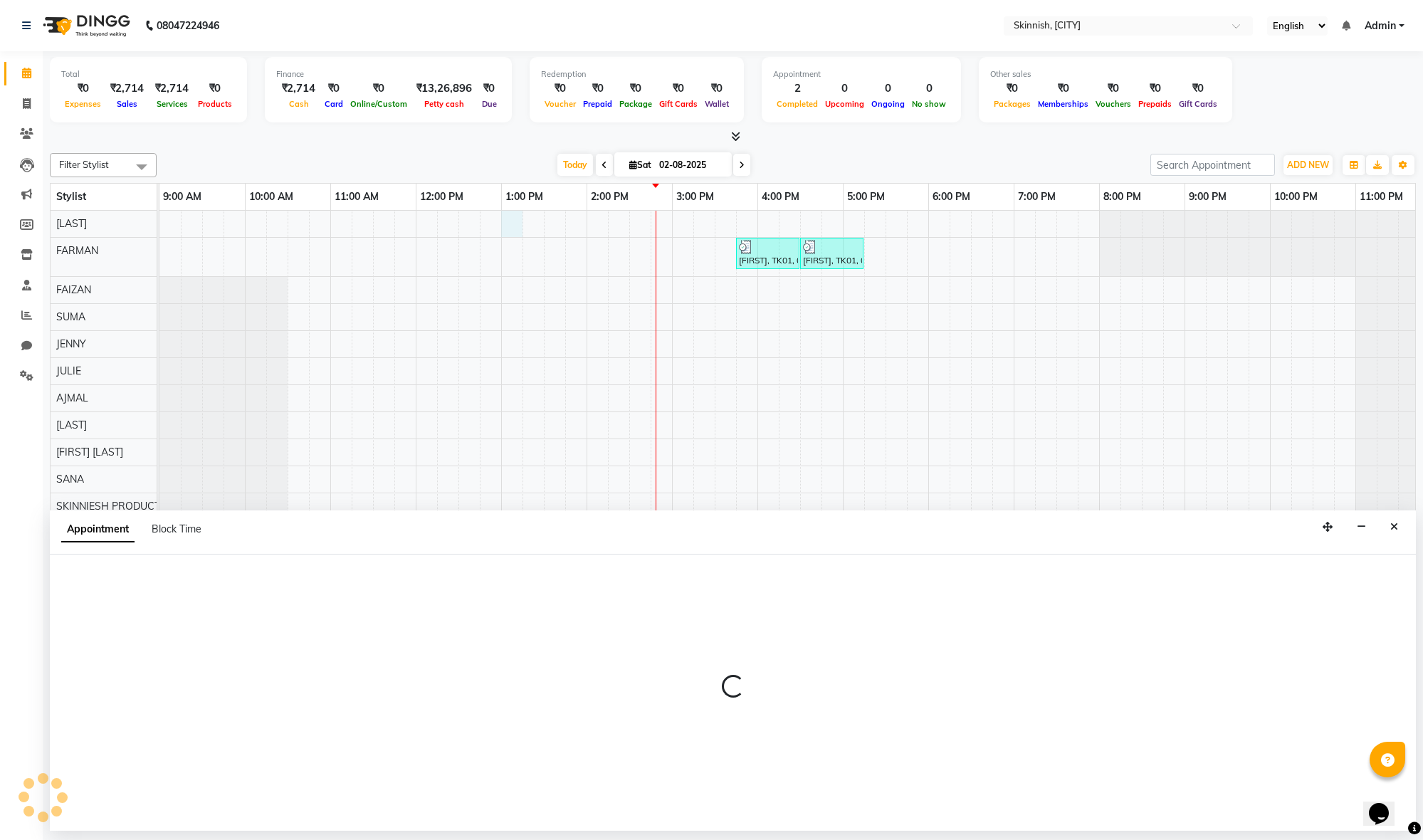 select on "70532" 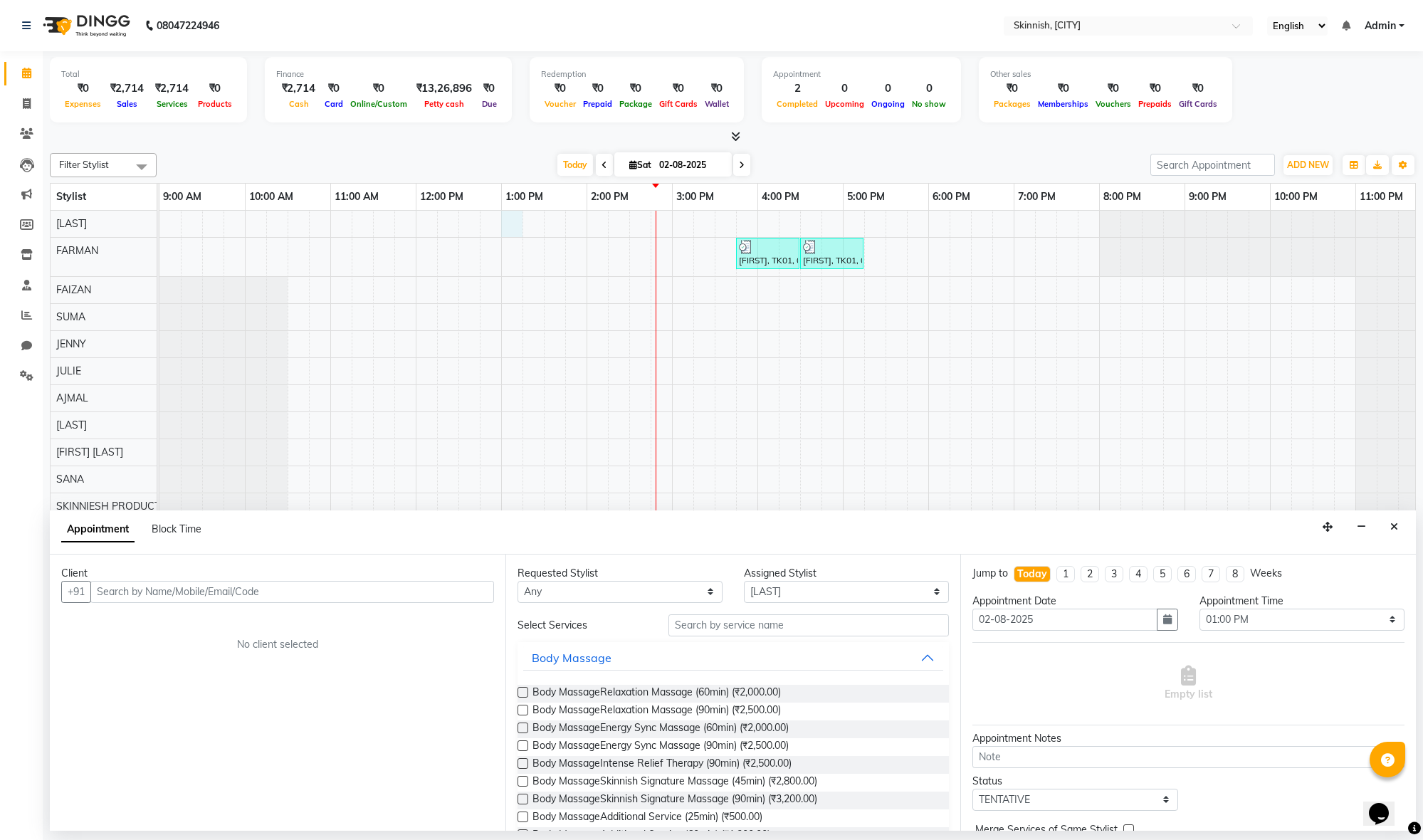 click at bounding box center (292, 592) 